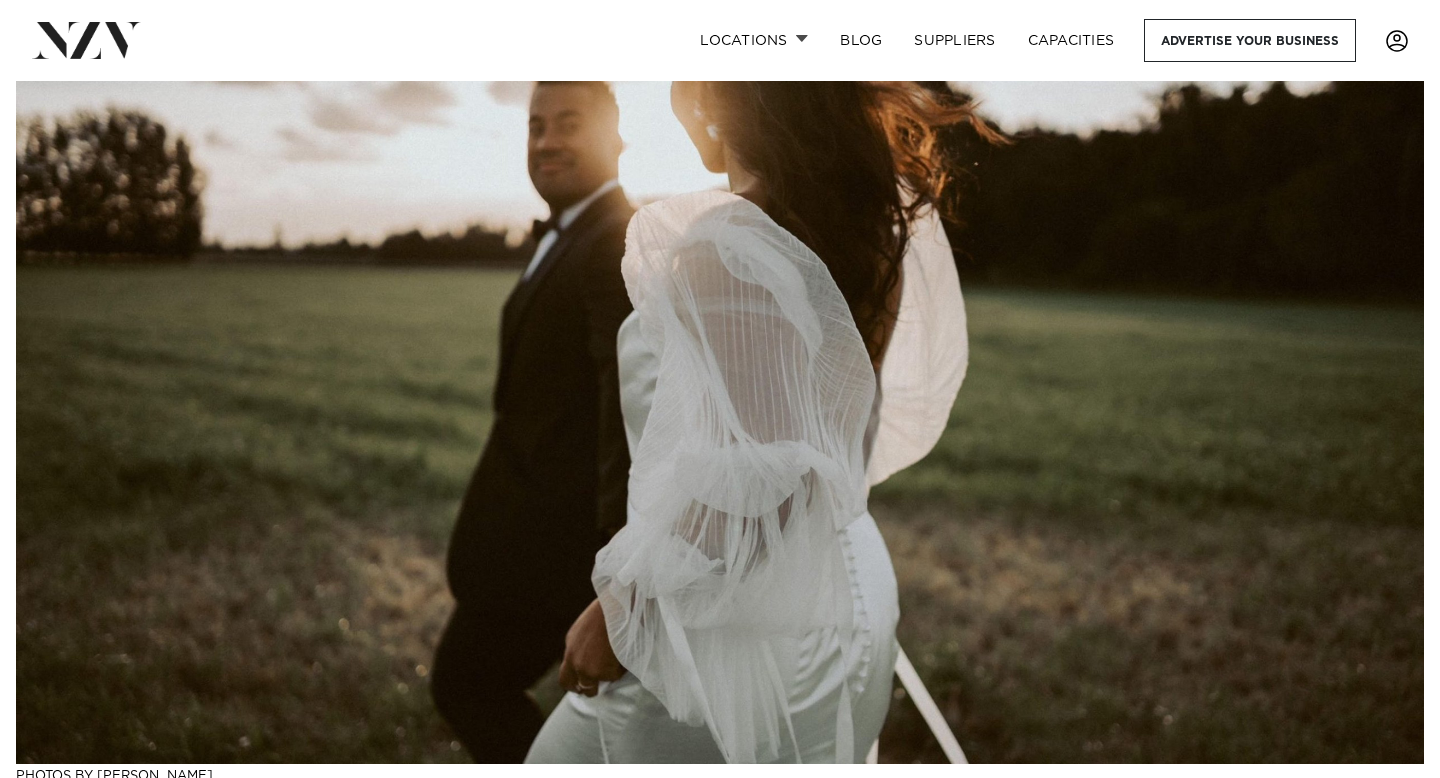 scroll, scrollTop: 0, scrollLeft: 0, axis: both 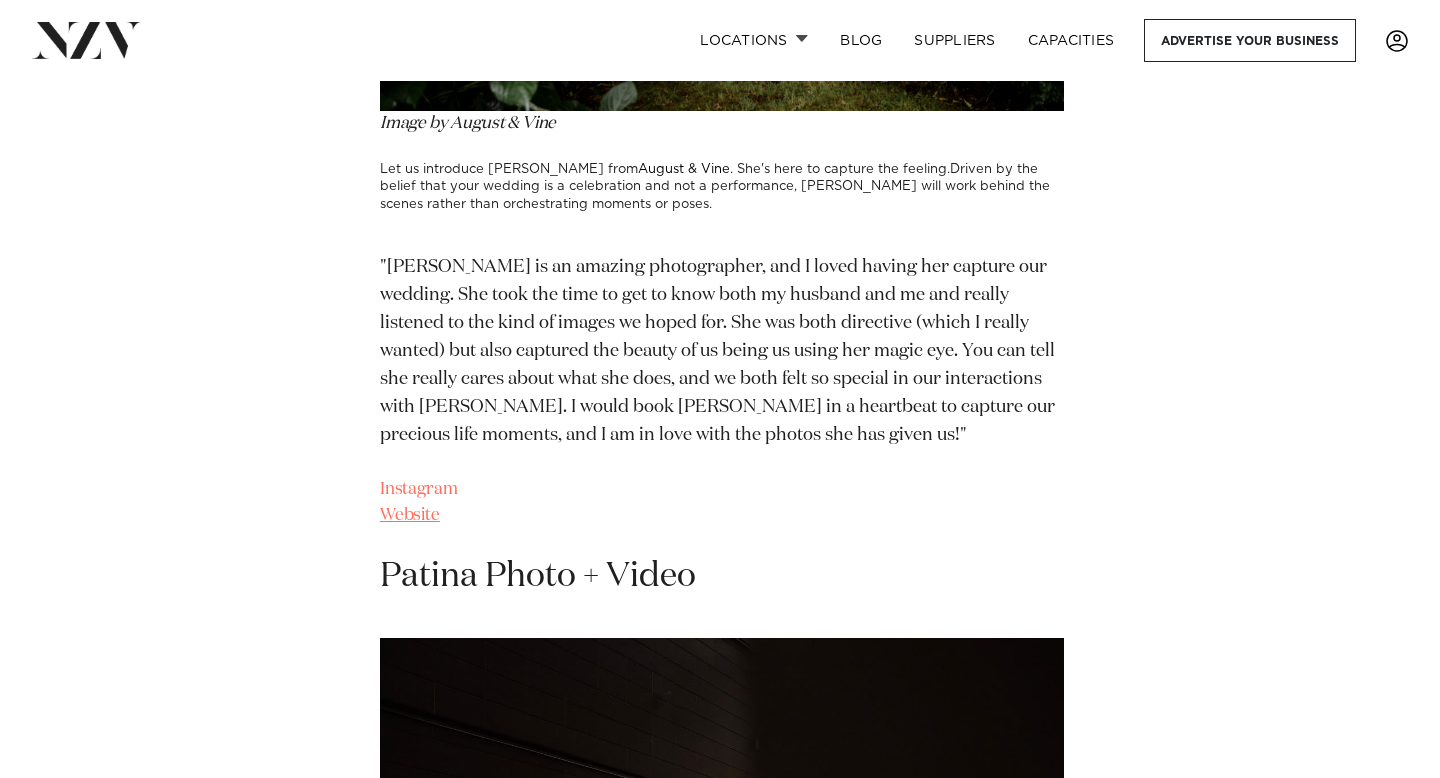 click on "Website" at bounding box center [410, 515] 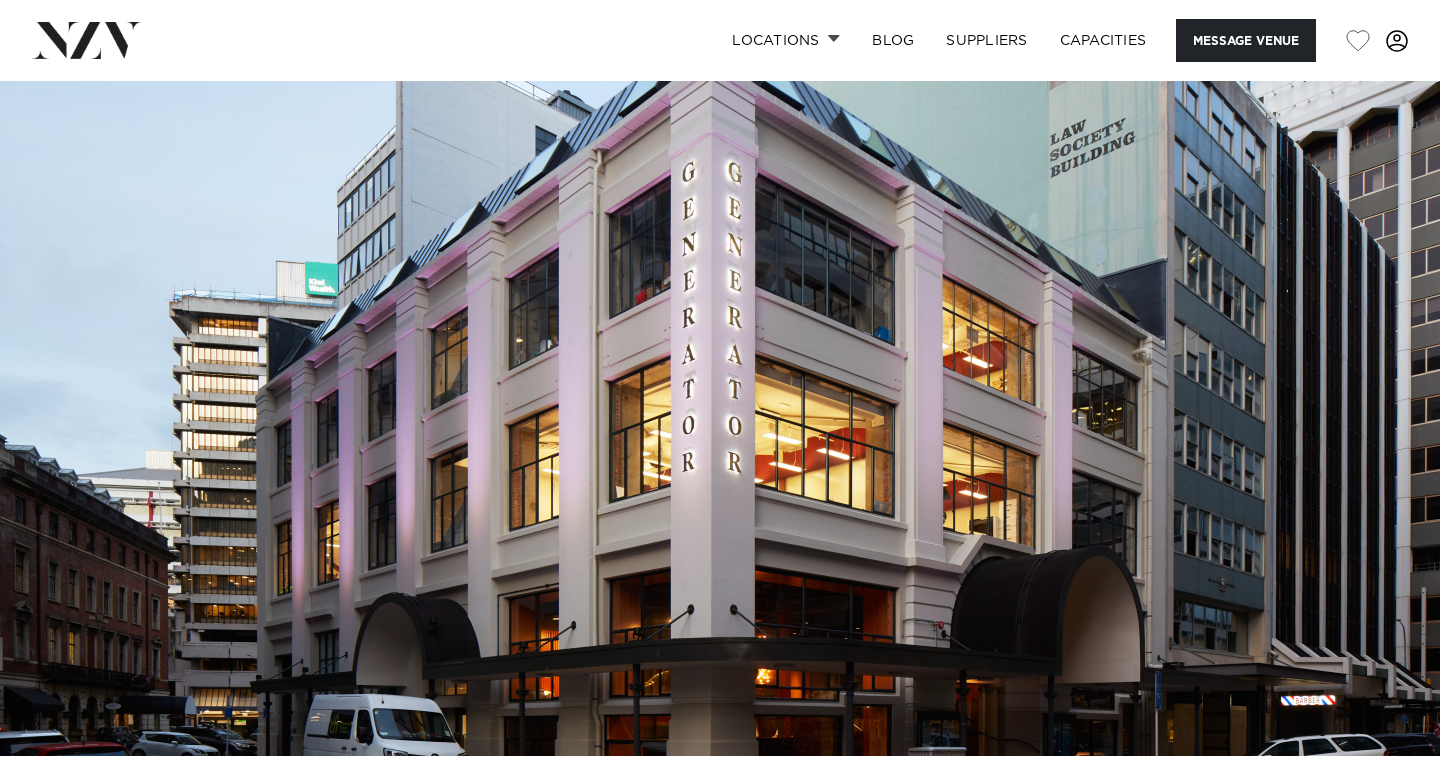 scroll, scrollTop: 0, scrollLeft: 0, axis: both 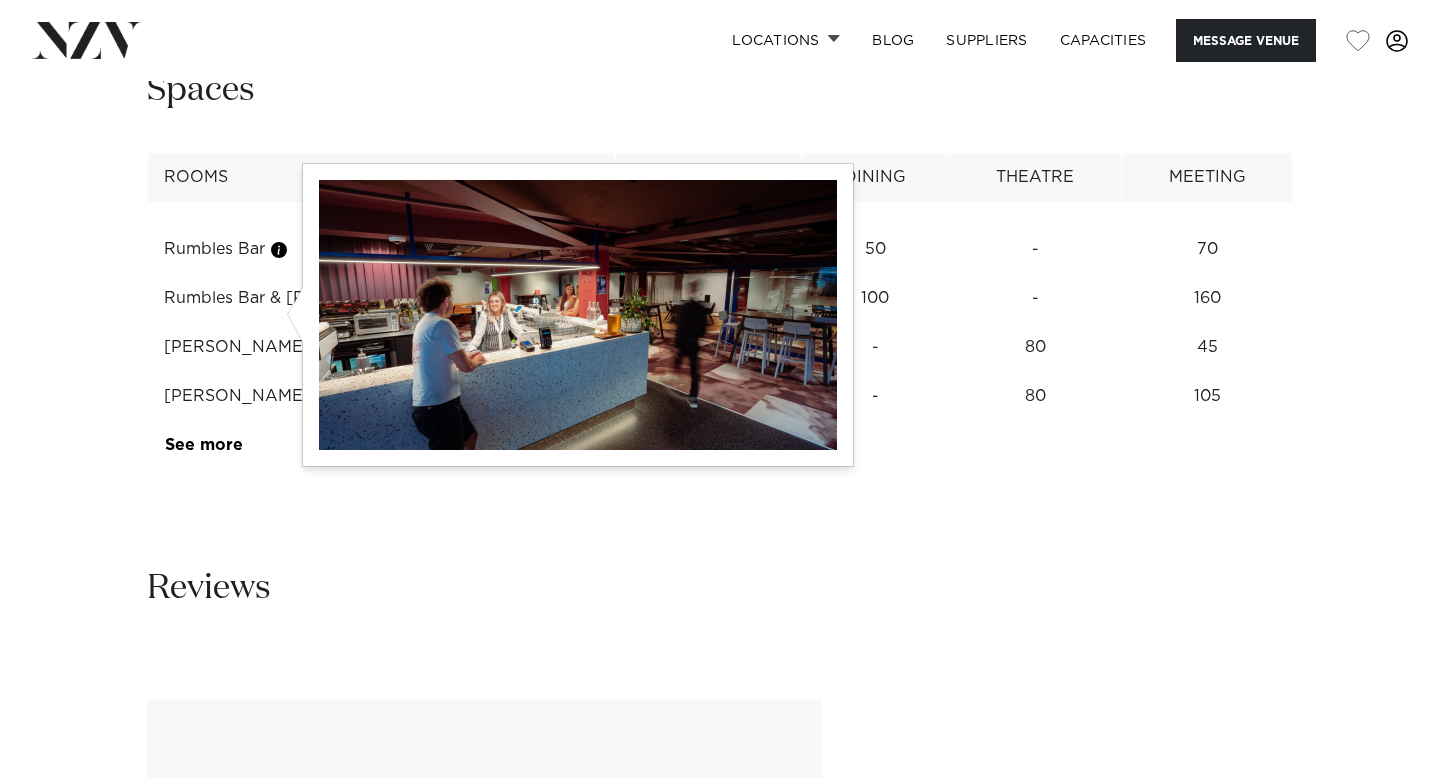 click at bounding box center [279, 250] 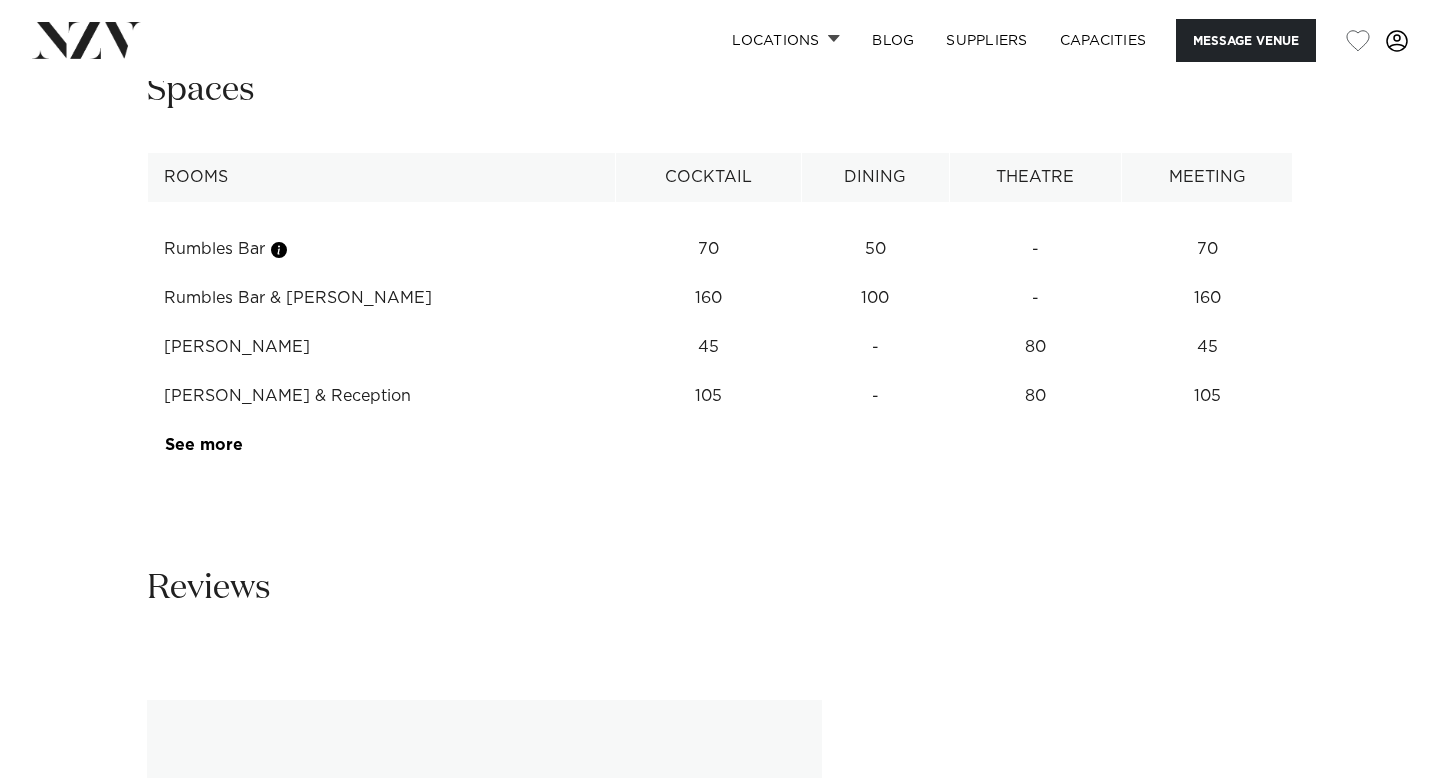 click on "Wellington
Generator
30 Waring Taylor
Message Venue
Wellington
Generator
30 Waring Taylor
Plug into the energy at 30 Waring Taylor Street, a contemporary work and event space shaking things up in Wellington Central.
160
50
80
14
Amenities
Onsite Catering
See more" at bounding box center (720, -52) 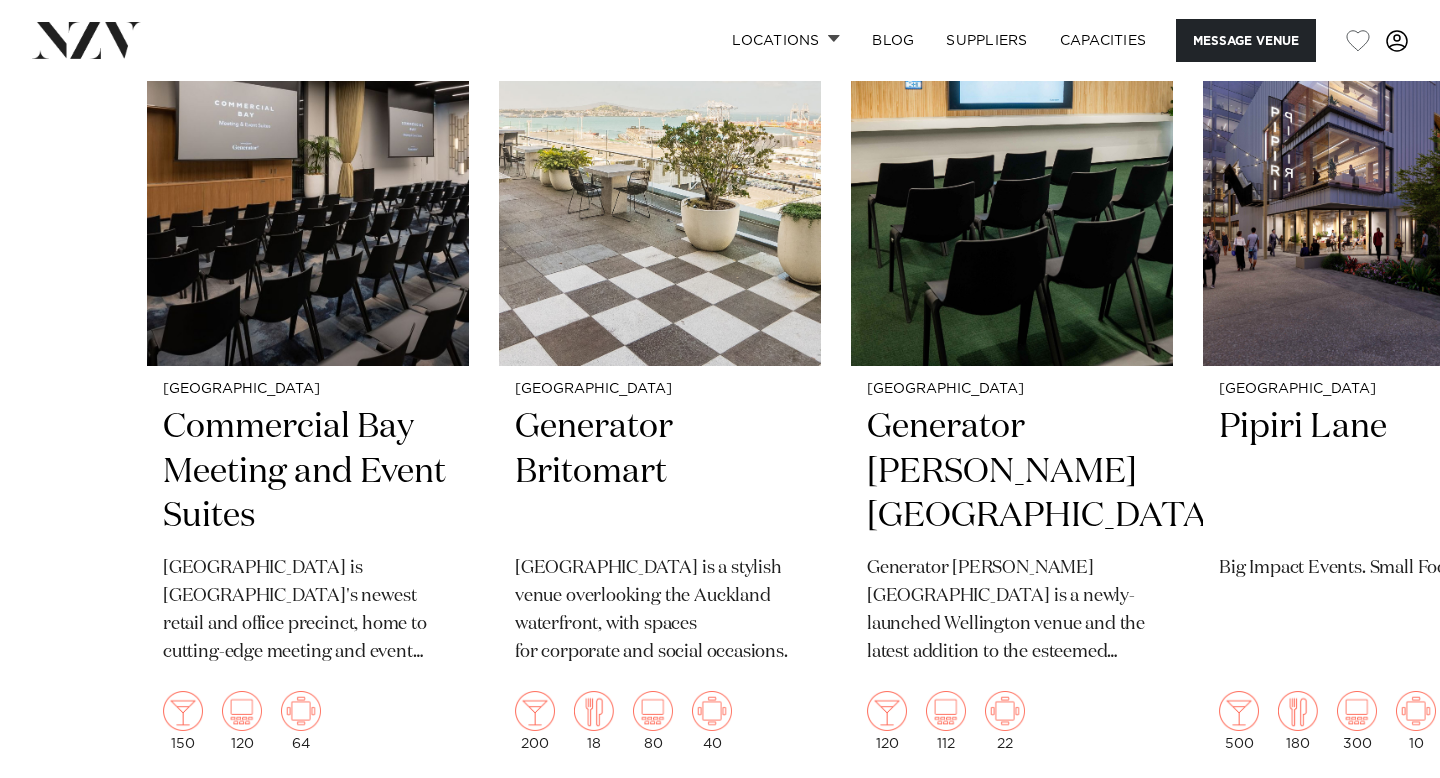 scroll, scrollTop: 3949, scrollLeft: 0, axis: vertical 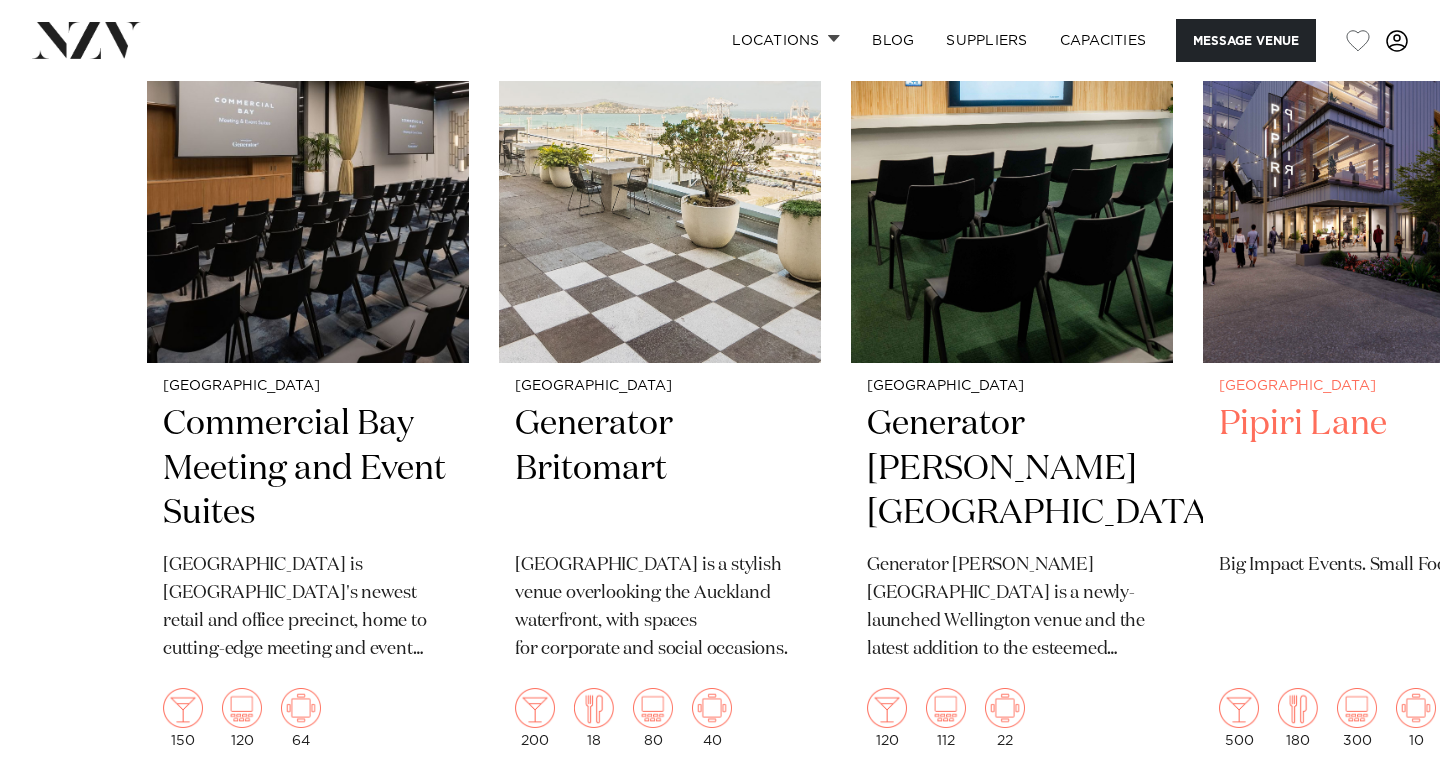 click on "Pipiri Lane" at bounding box center [1364, 469] 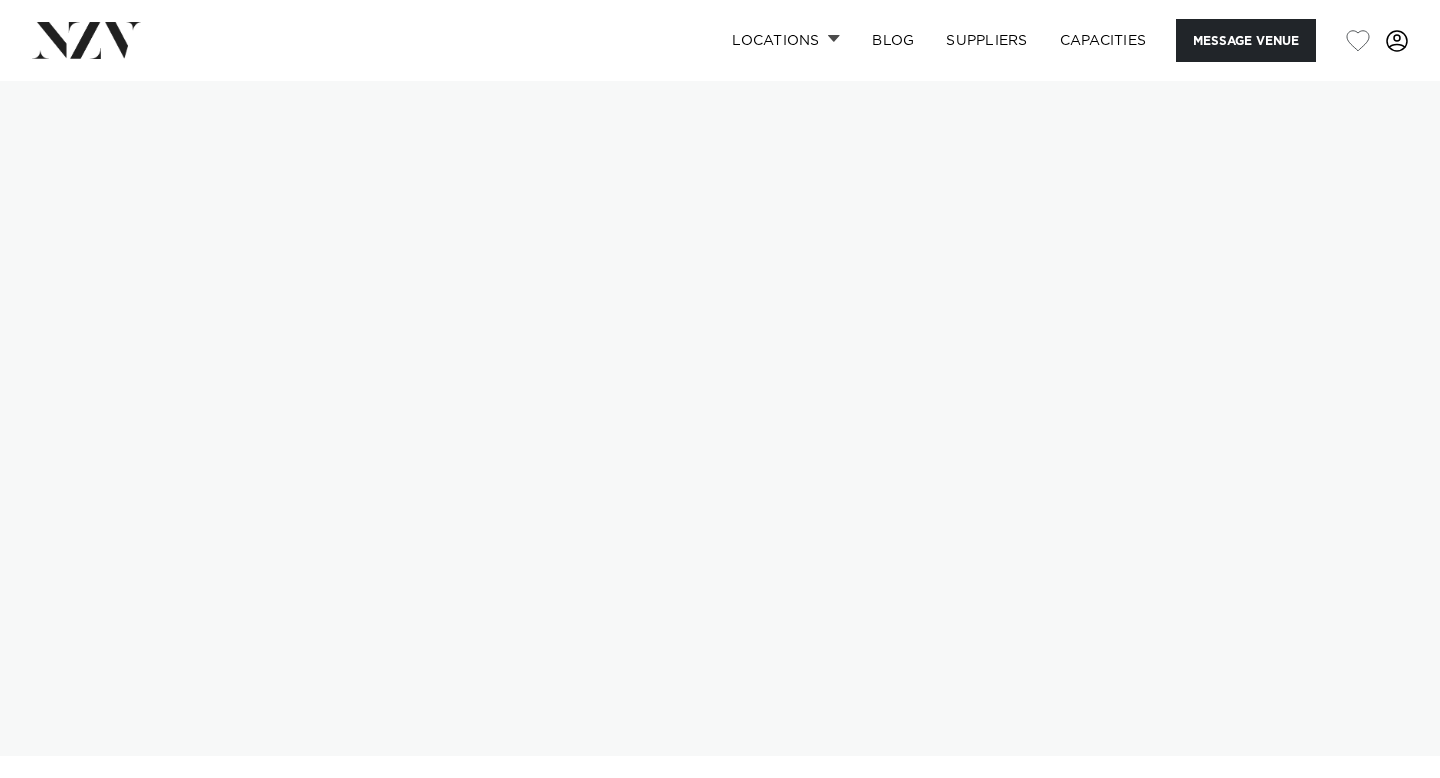 scroll, scrollTop: 0, scrollLeft: 0, axis: both 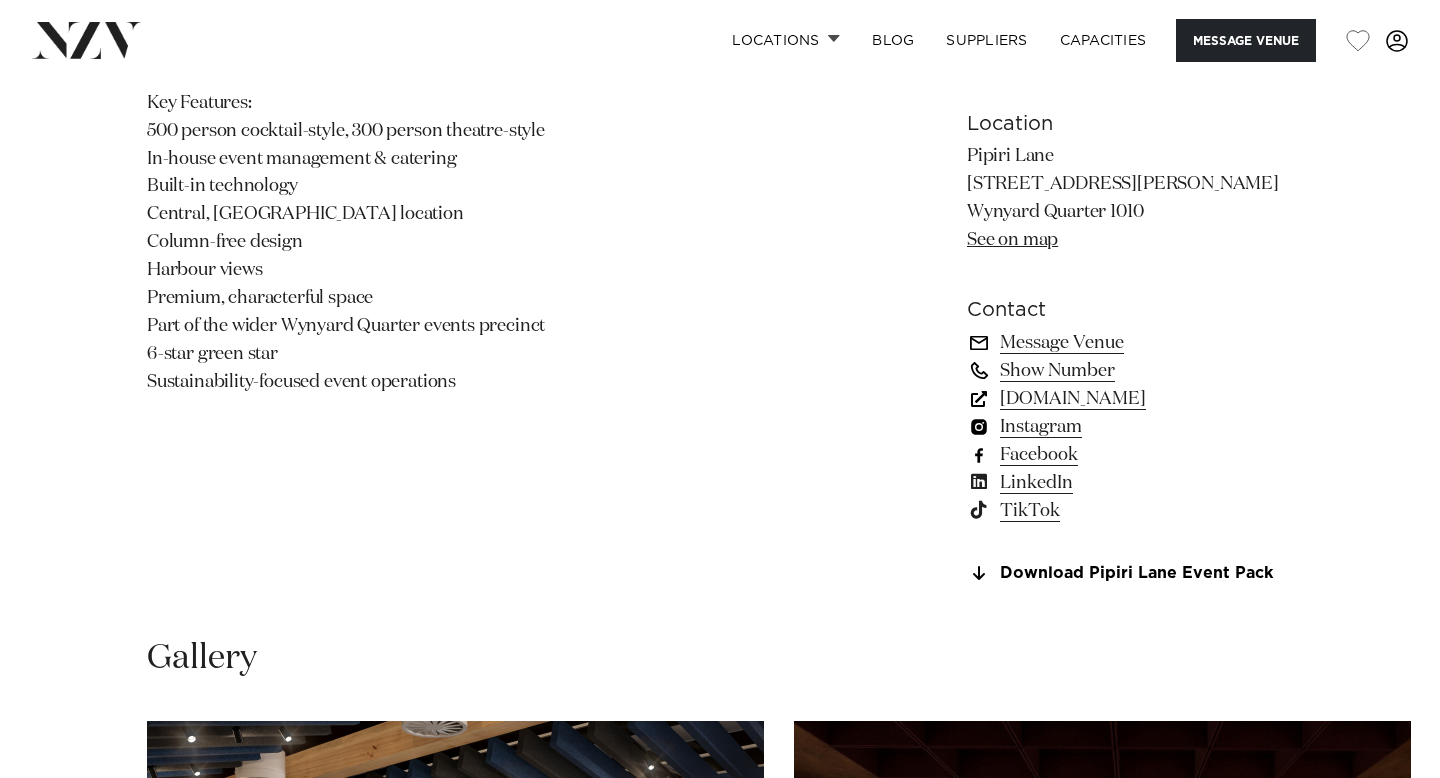 click on "Pipiri Lane
124 Halsey Street
Wynyard Quarter 1010
See on map" at bounding box center [1130, 199] 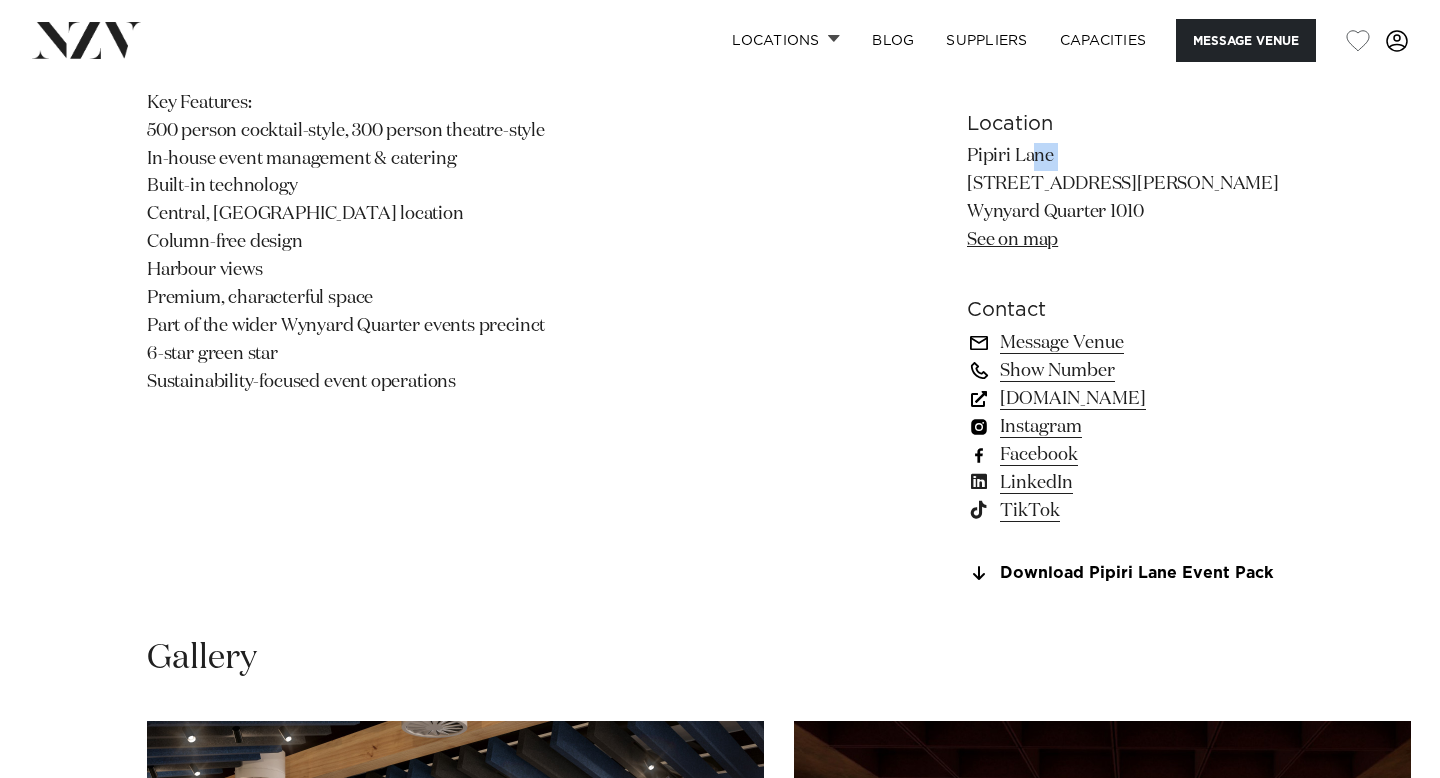 click on "Pipiri Lane
124 Halsey Street
Wynyard Quarter 1010
See on map" at bounding box center [1130, 199] 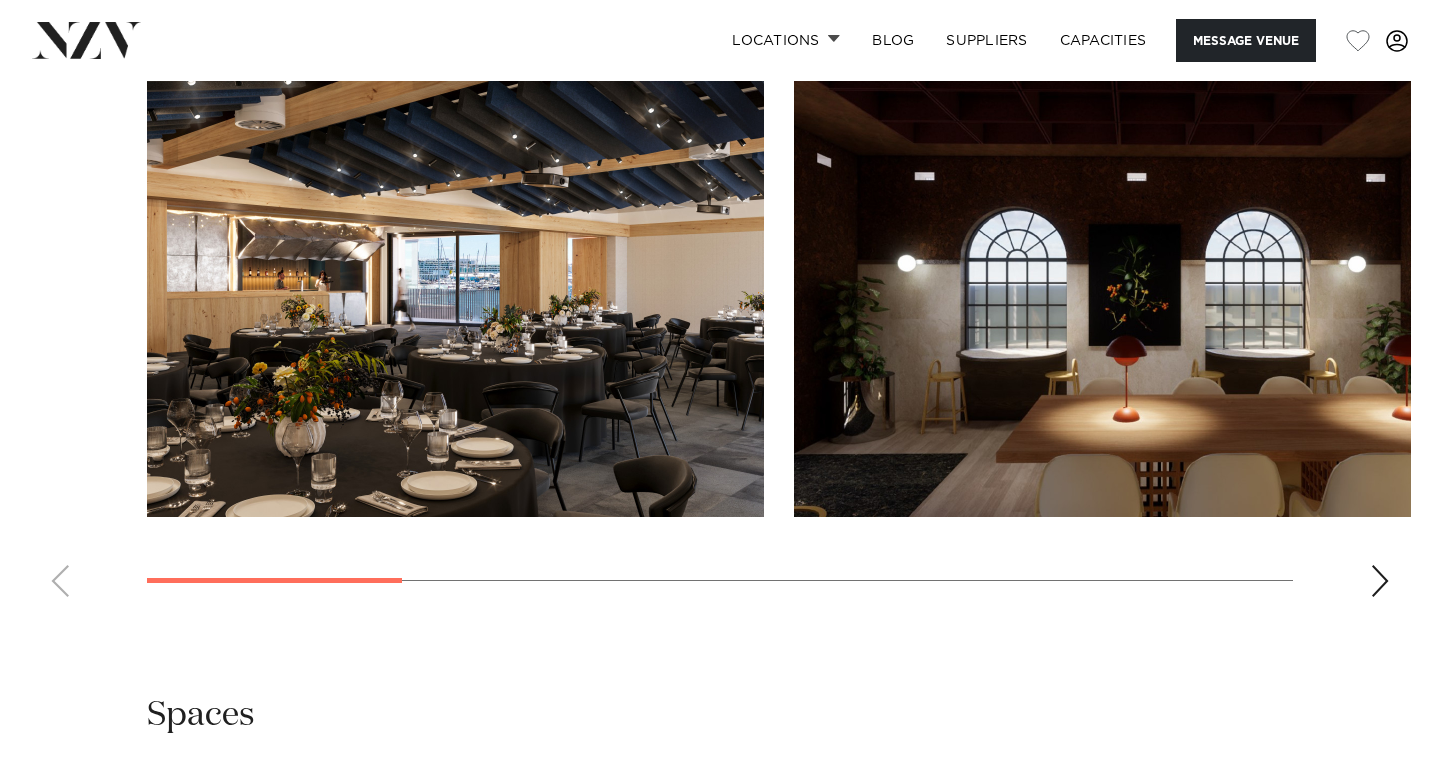 scroll, scrollTop: 1960, scrollLeft: 0, axis: vertical 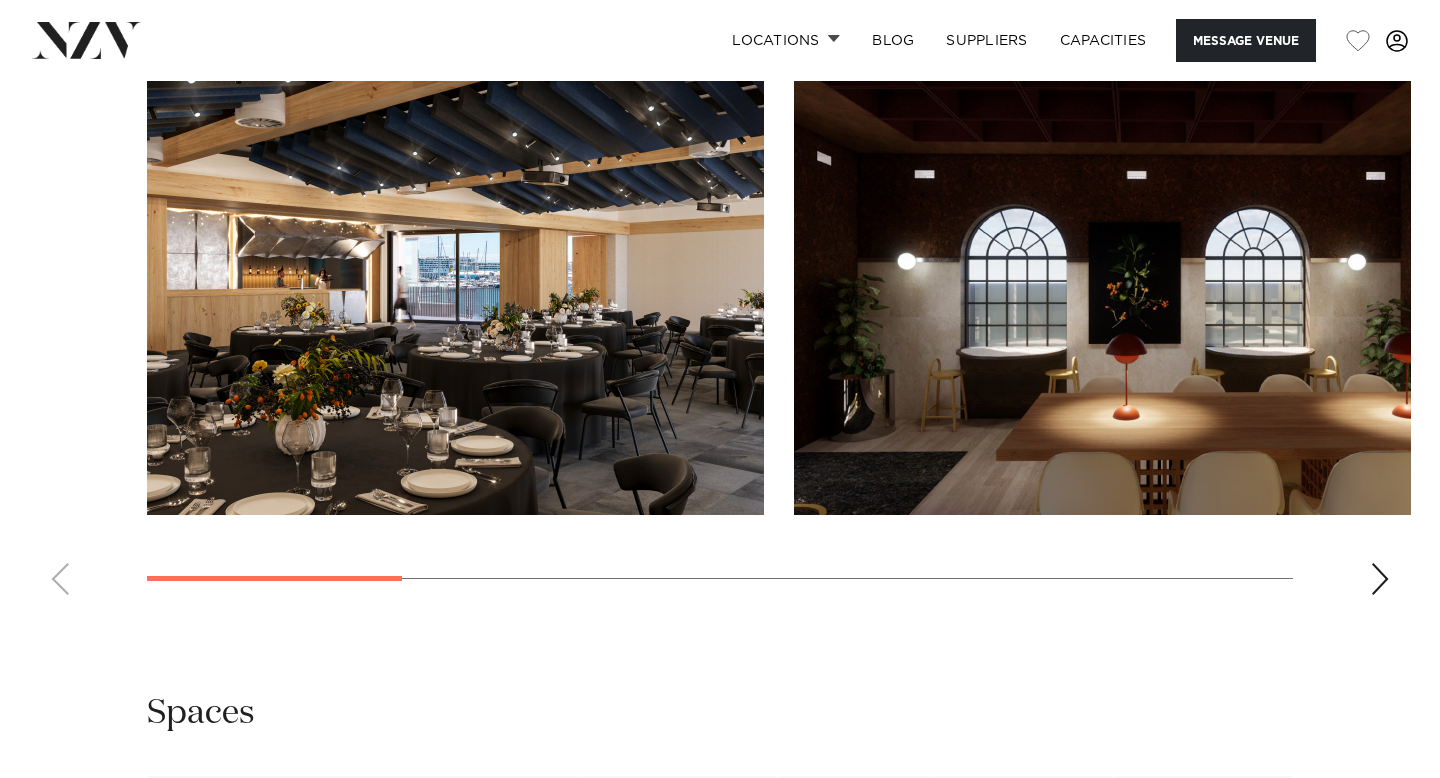 click at bounding box center [1380, 579] 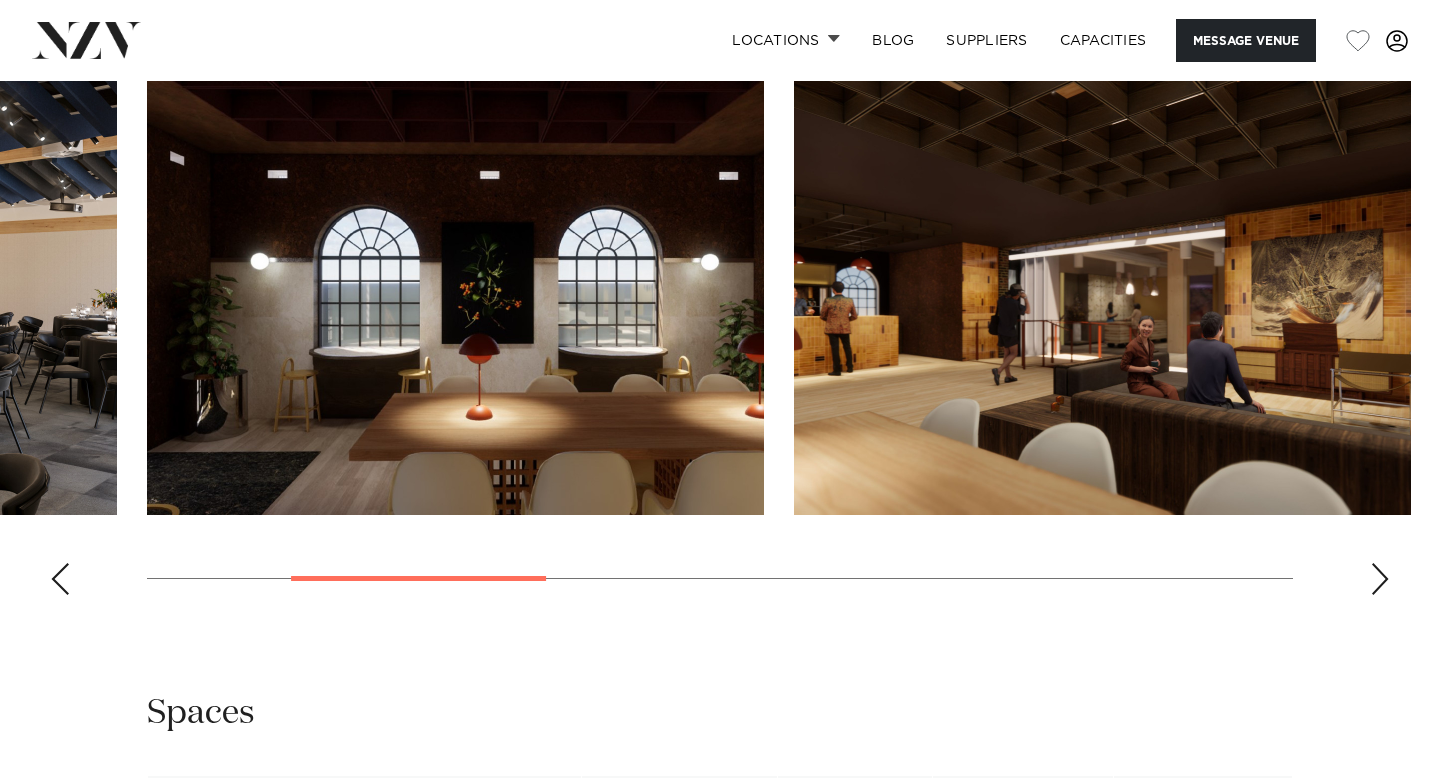 click at bounding box center [1380, 579] 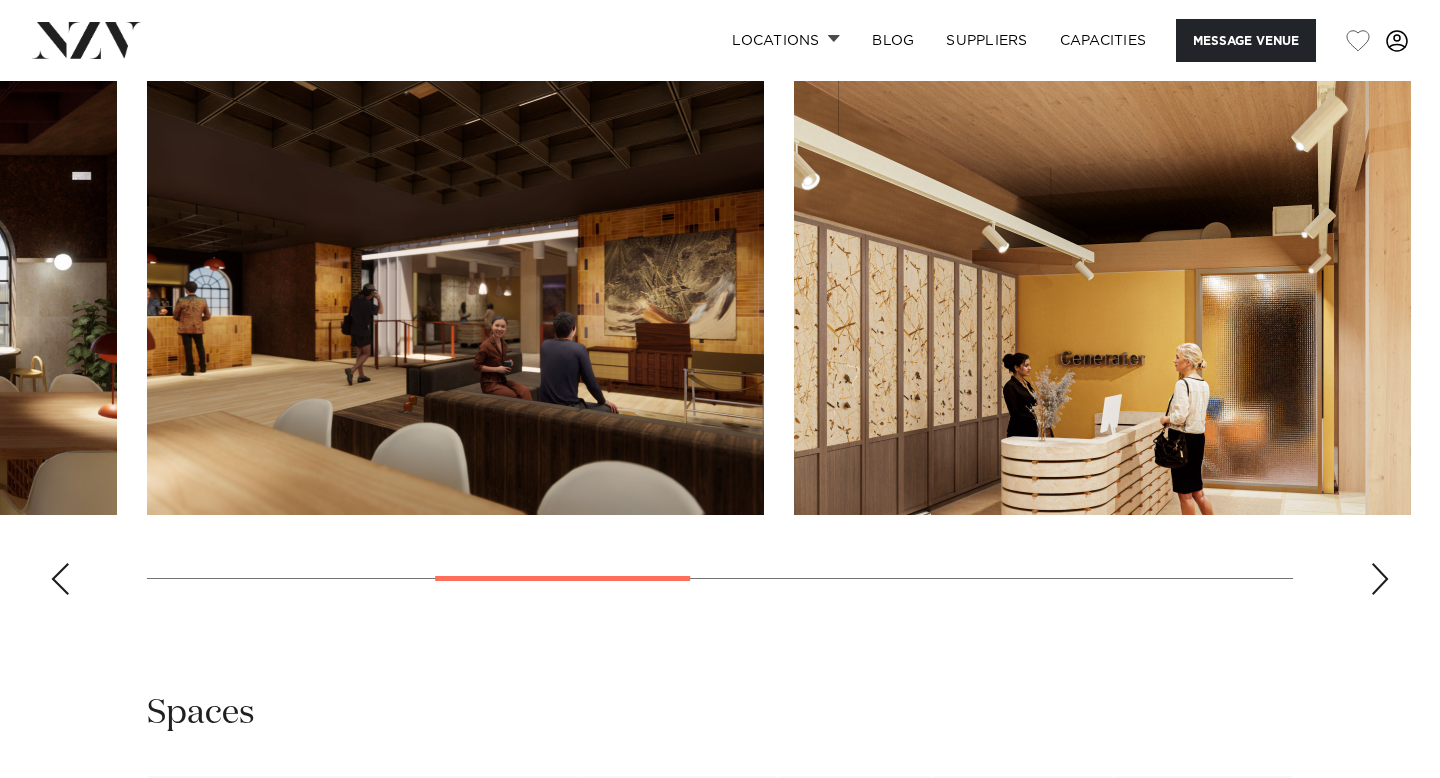 click at bounding box center (1380, 579) 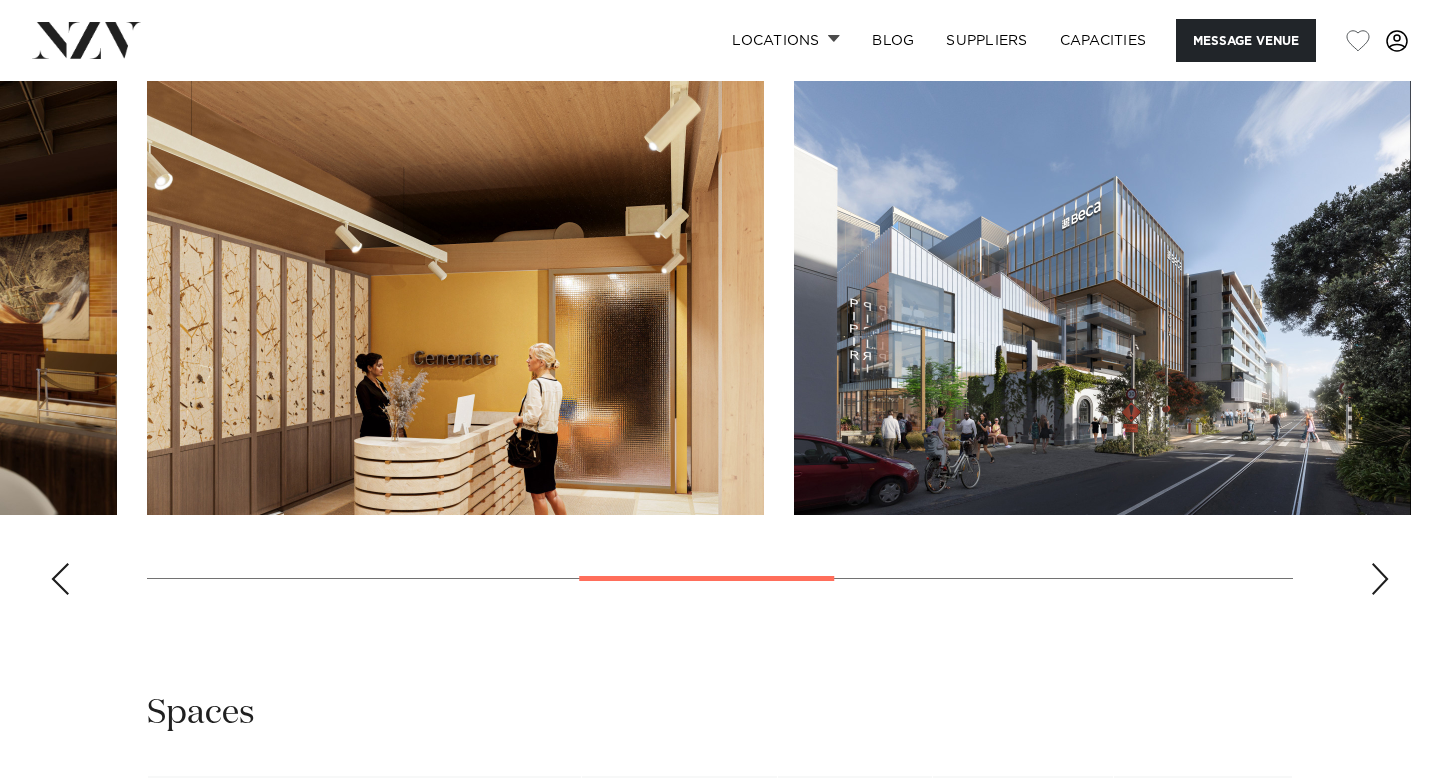 click at bounding box center [1380, 579] 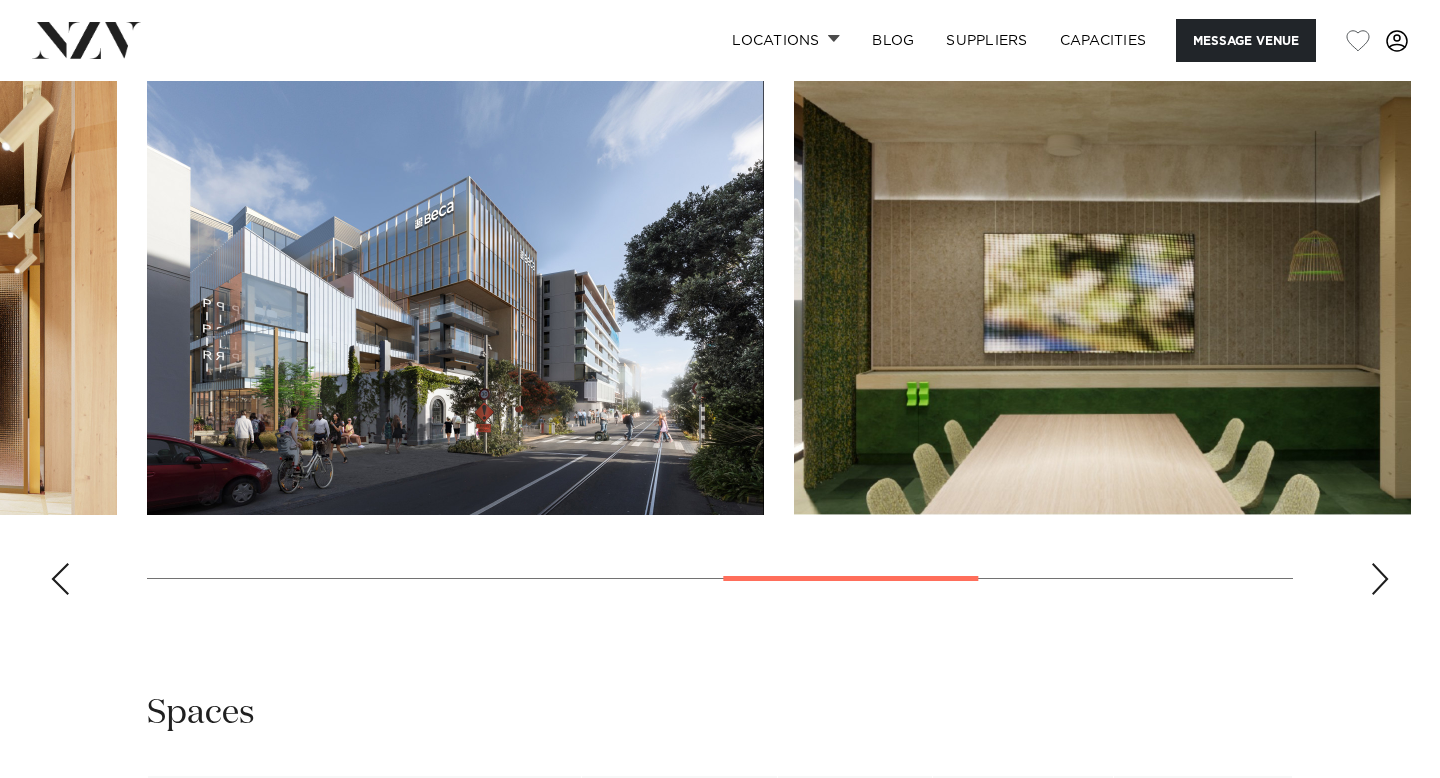 click at bounding box center [1380, 579] 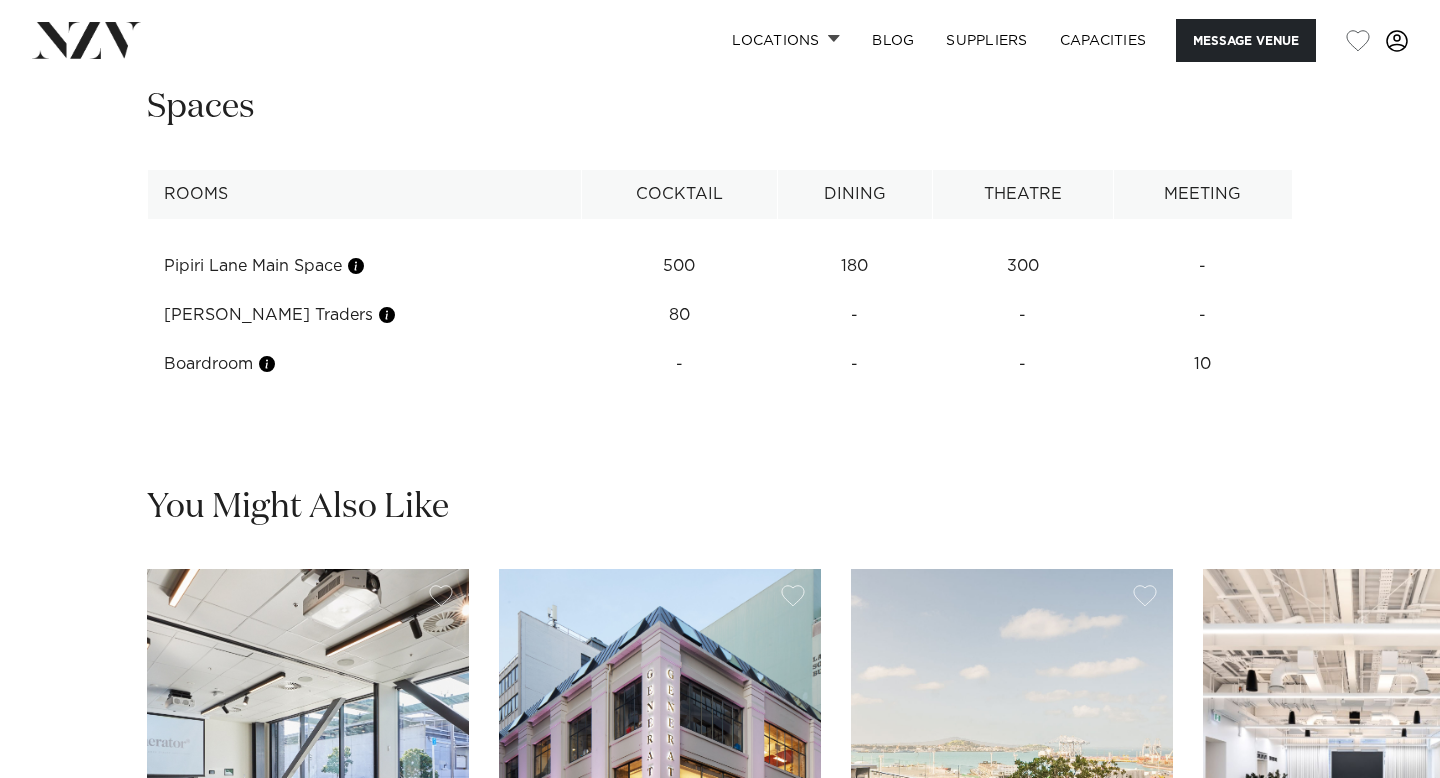 scroll, scrollTop: 2570, scrollLeft: 0, axis: vertical 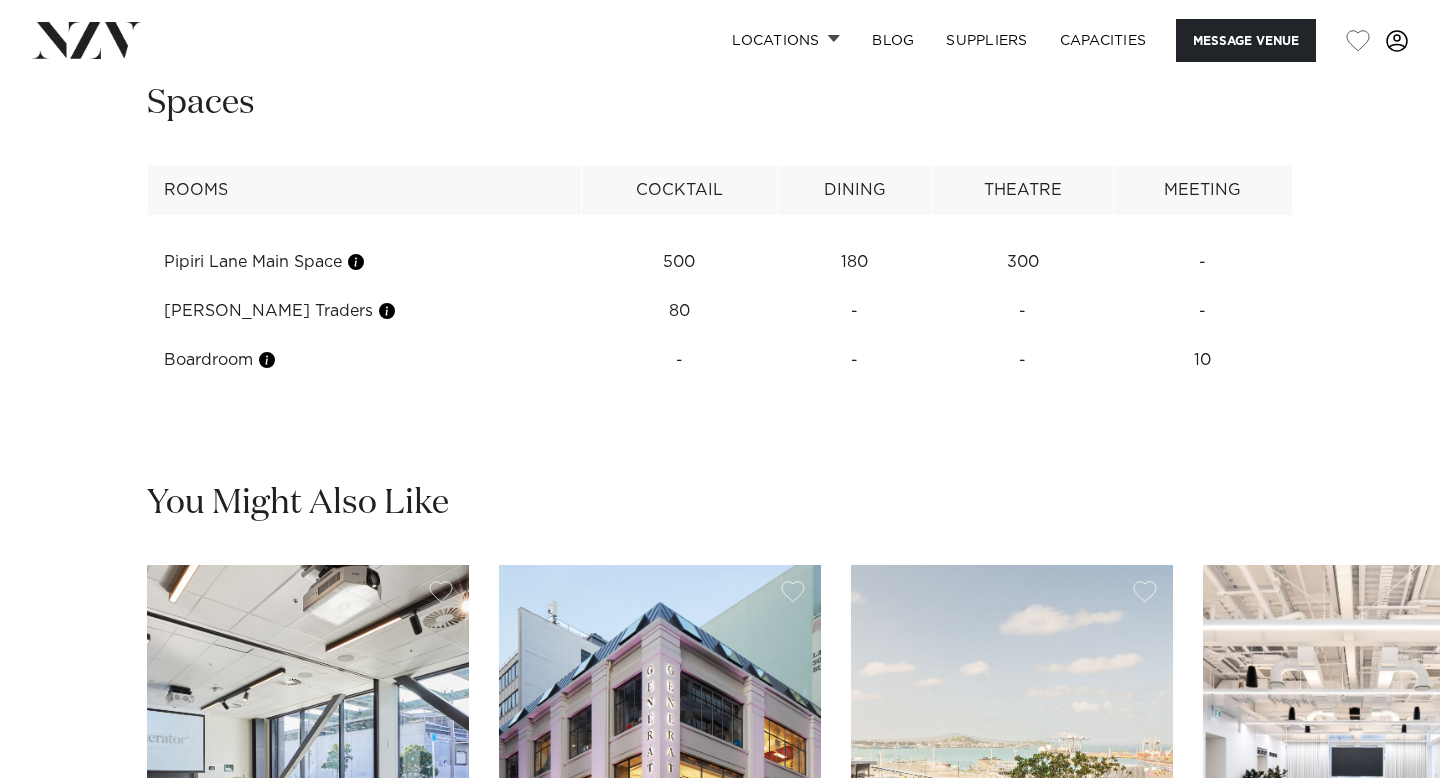 click on "Boardroom" at bounding box center [365, 360] 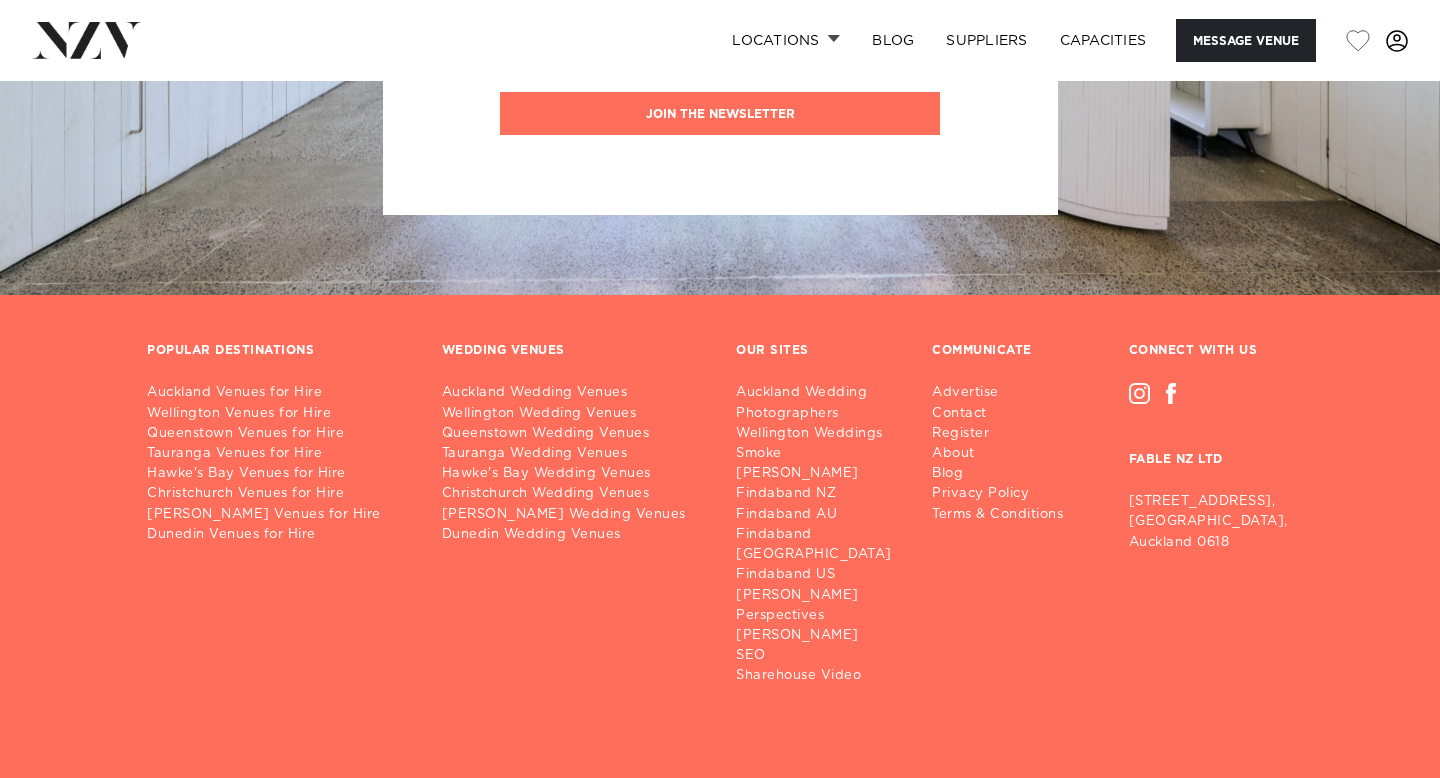 scroll, scrollTop: 4467, scrollLeft: 0, axis: vertical 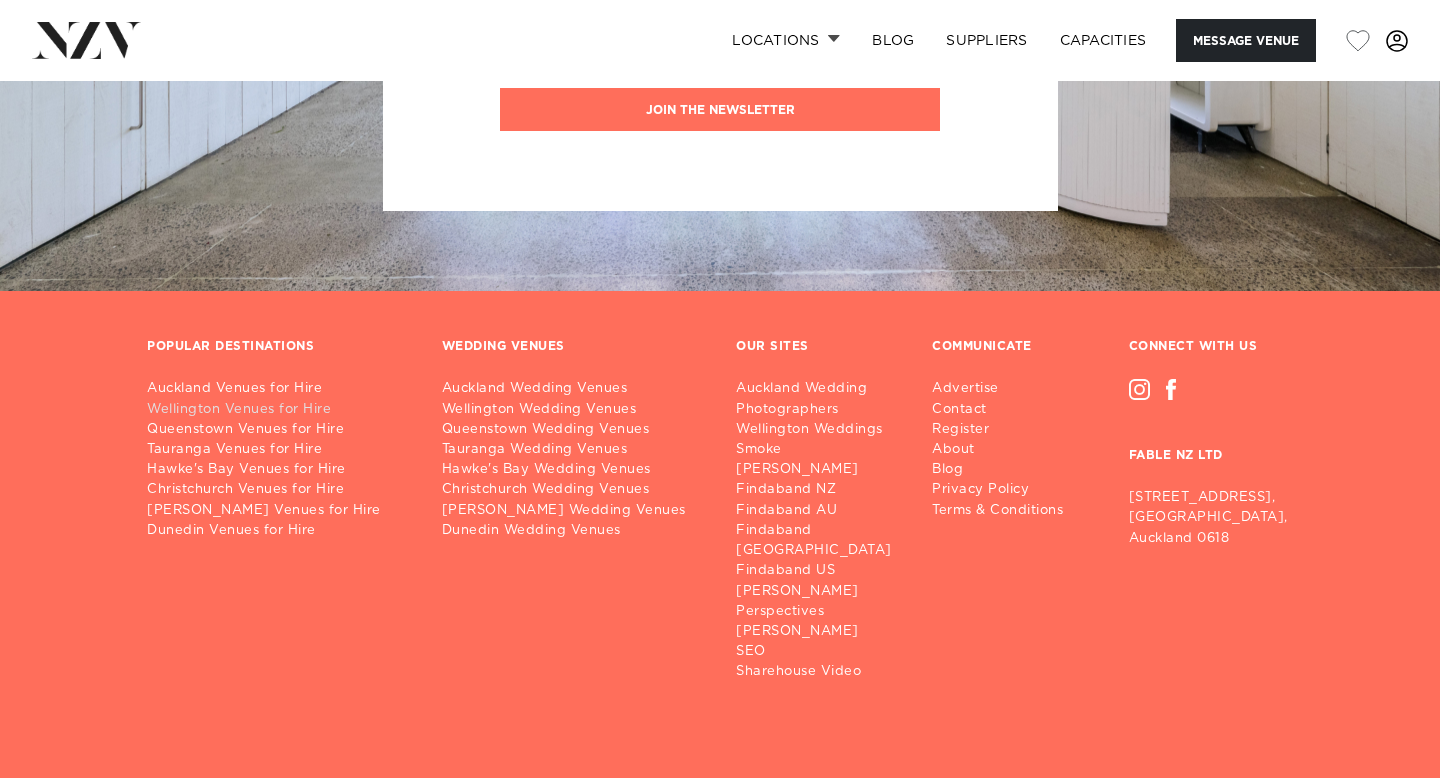 click on "Wellington Venues for Hire" at bounding box center (278, 410) 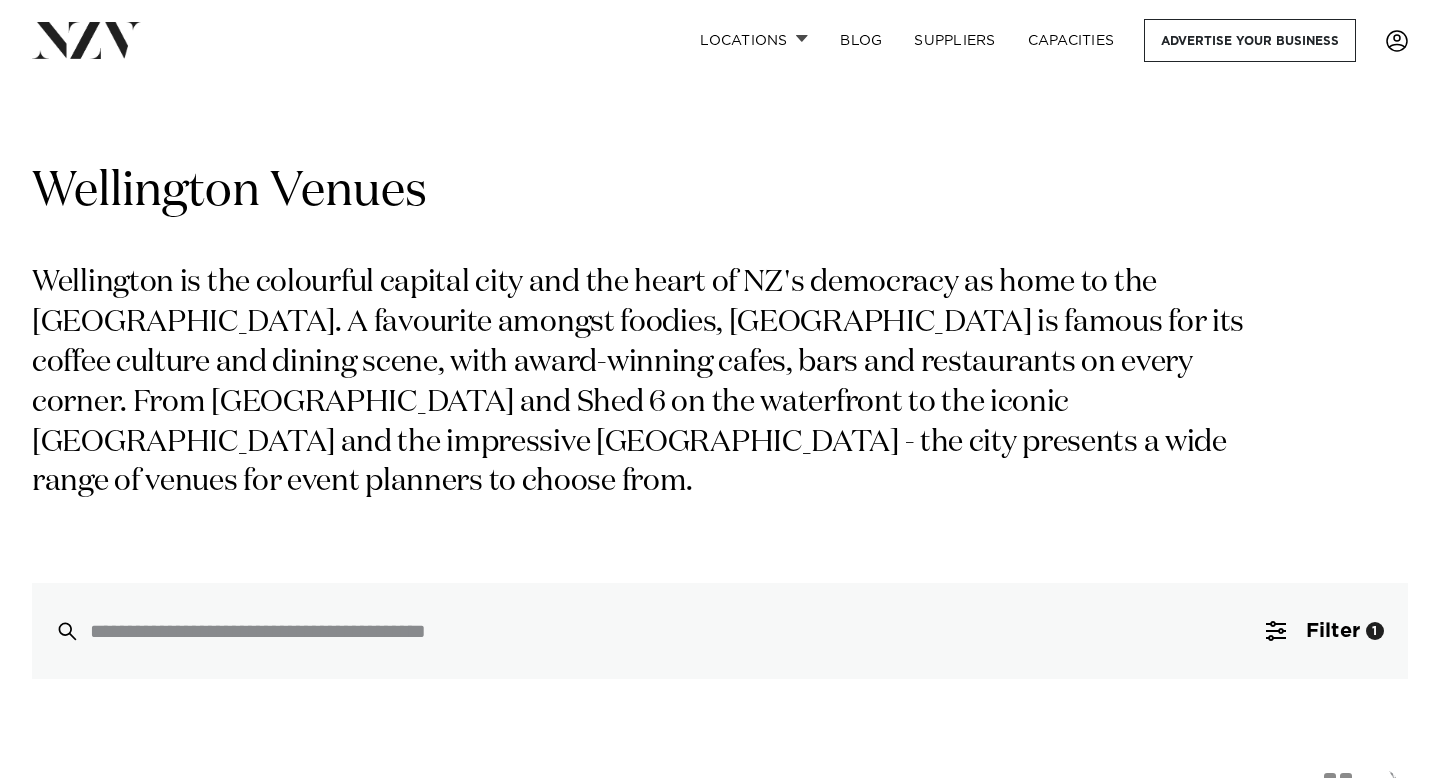 scroll, scrollTop: 0, scrollLeft: 0, axis: both 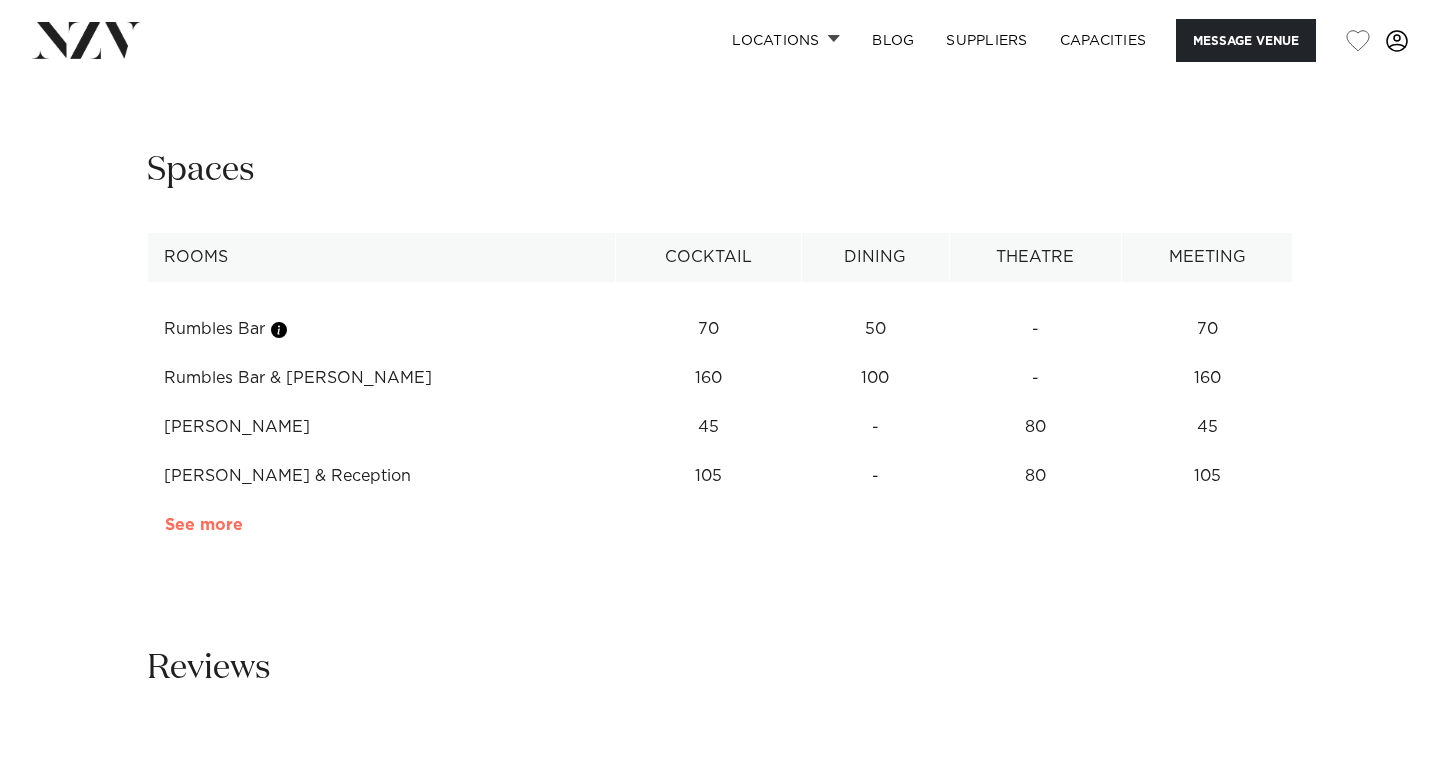 click on "See more" at bounding box center (243, 525) 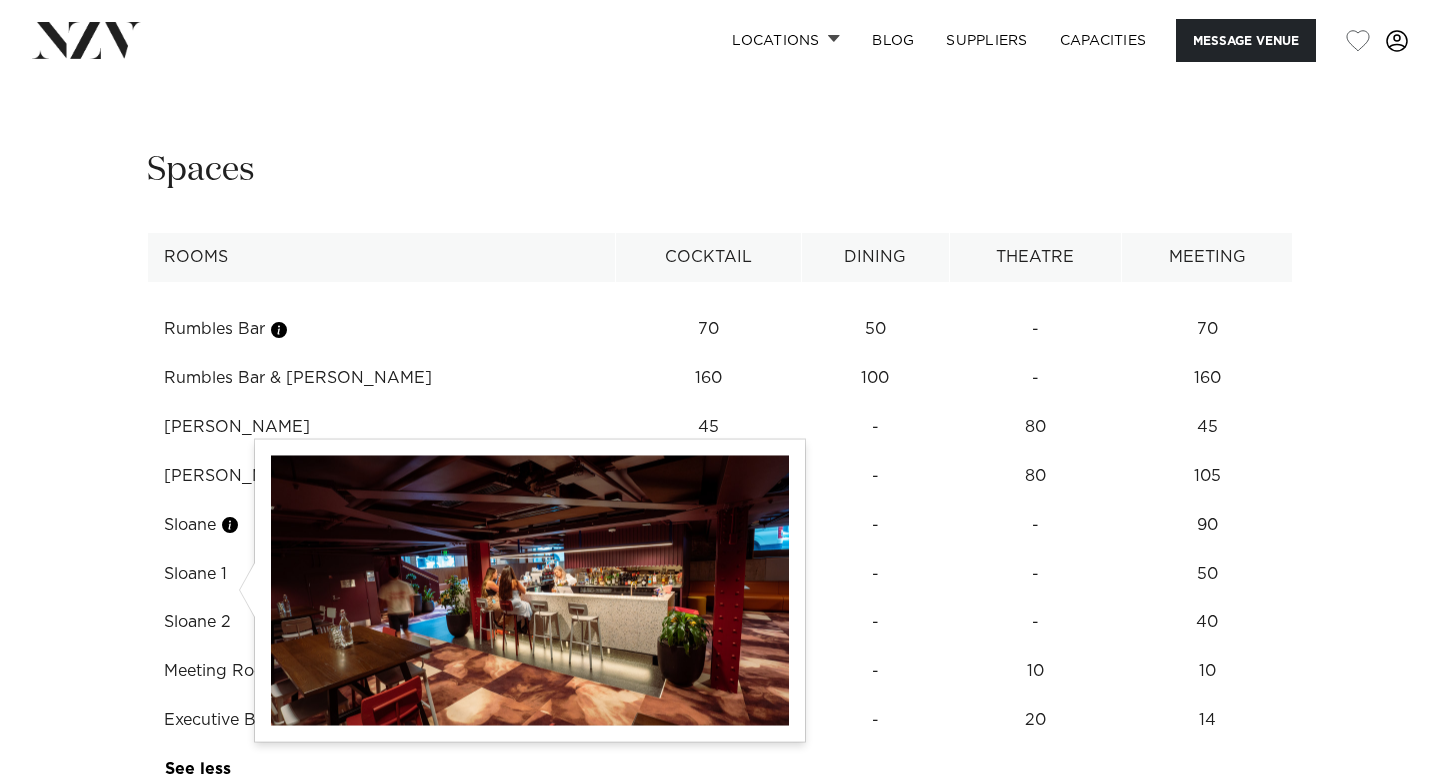 click at bounding box center (230, 525) 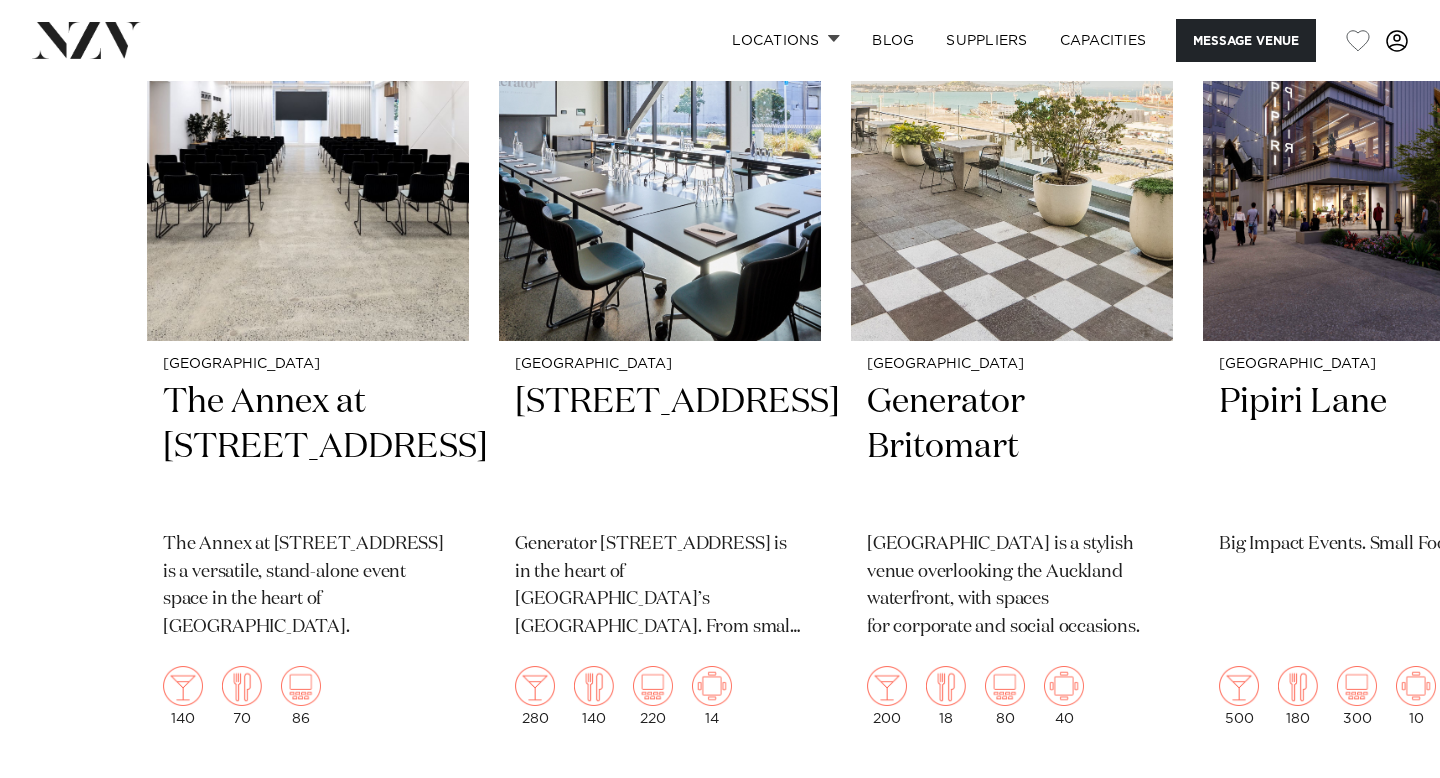 scroll, scrollTop: 4227, scrollLeft: 0, axis: vertical 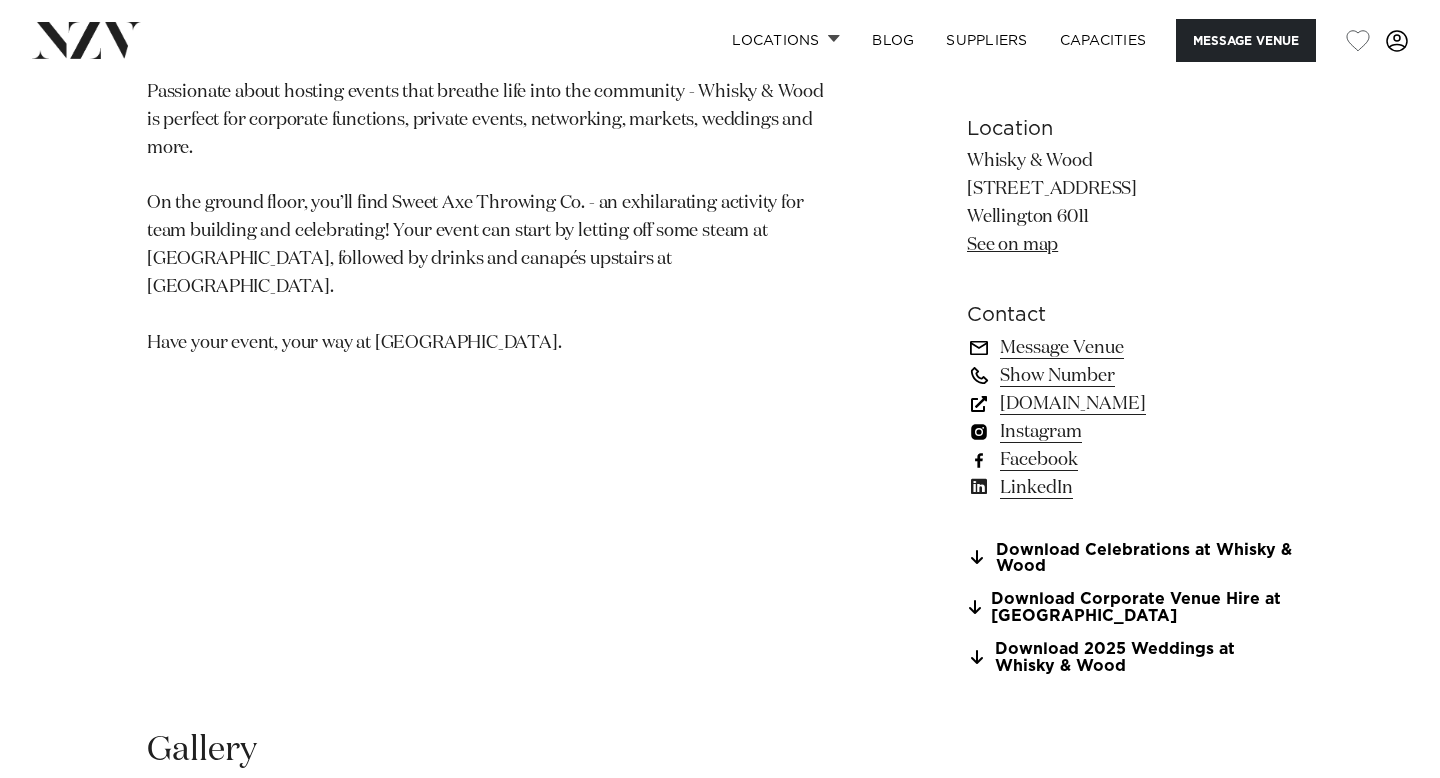 click on "www.whiskyandwood.co.nz" at bounding box center (1130, 404) 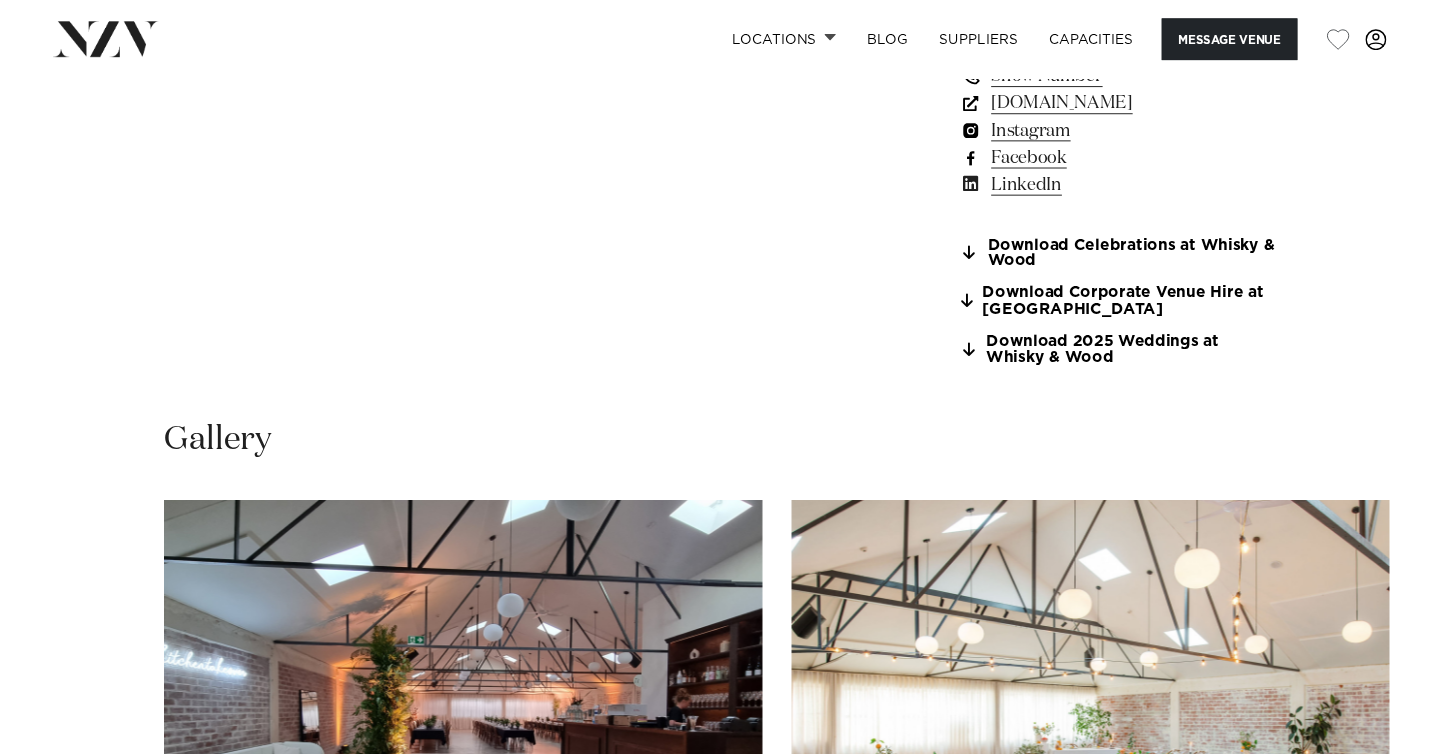 scroll, scrollTop: 1607, scrollLeft: 0, axis: vertical 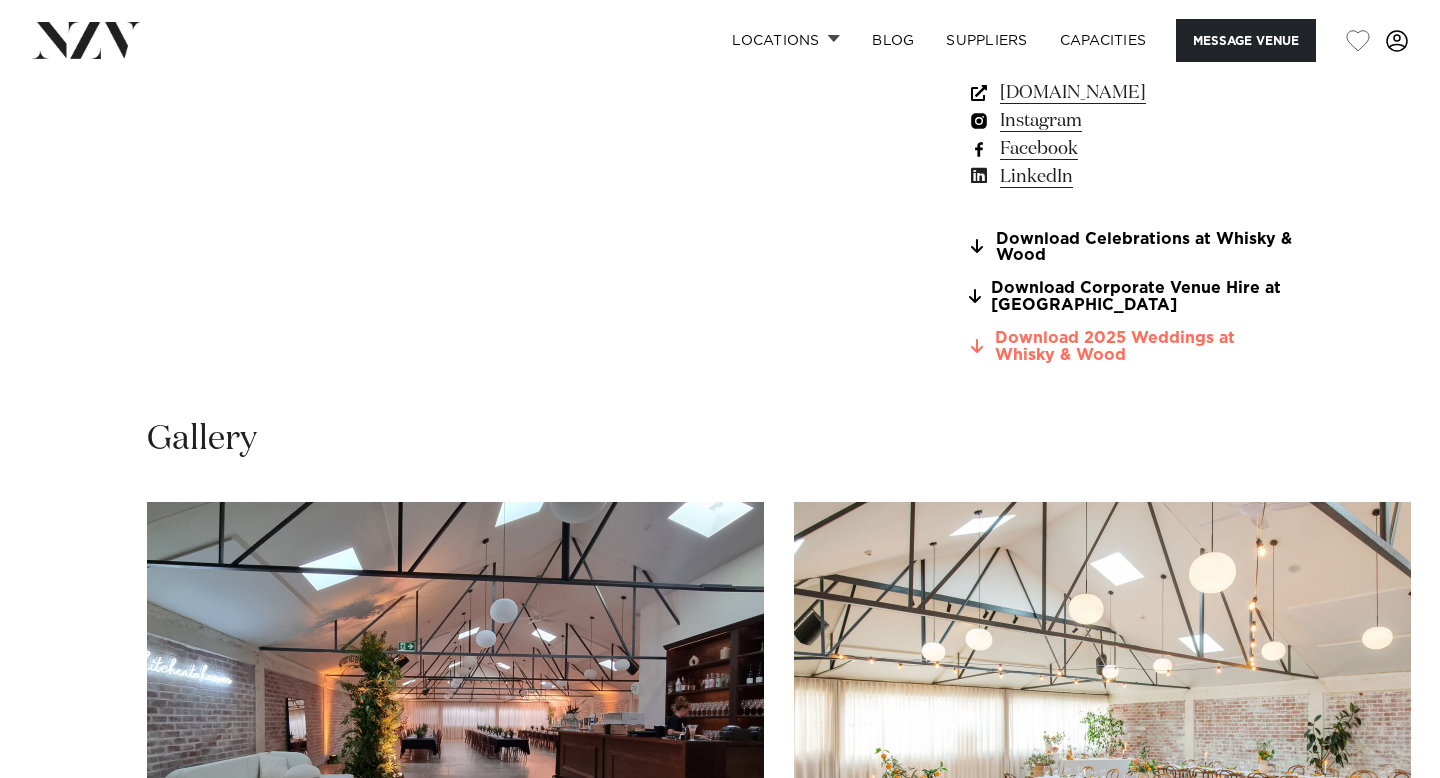click on "Download 2025 Weddings at Whisky & Wood" at bounding box center (1130, 347) 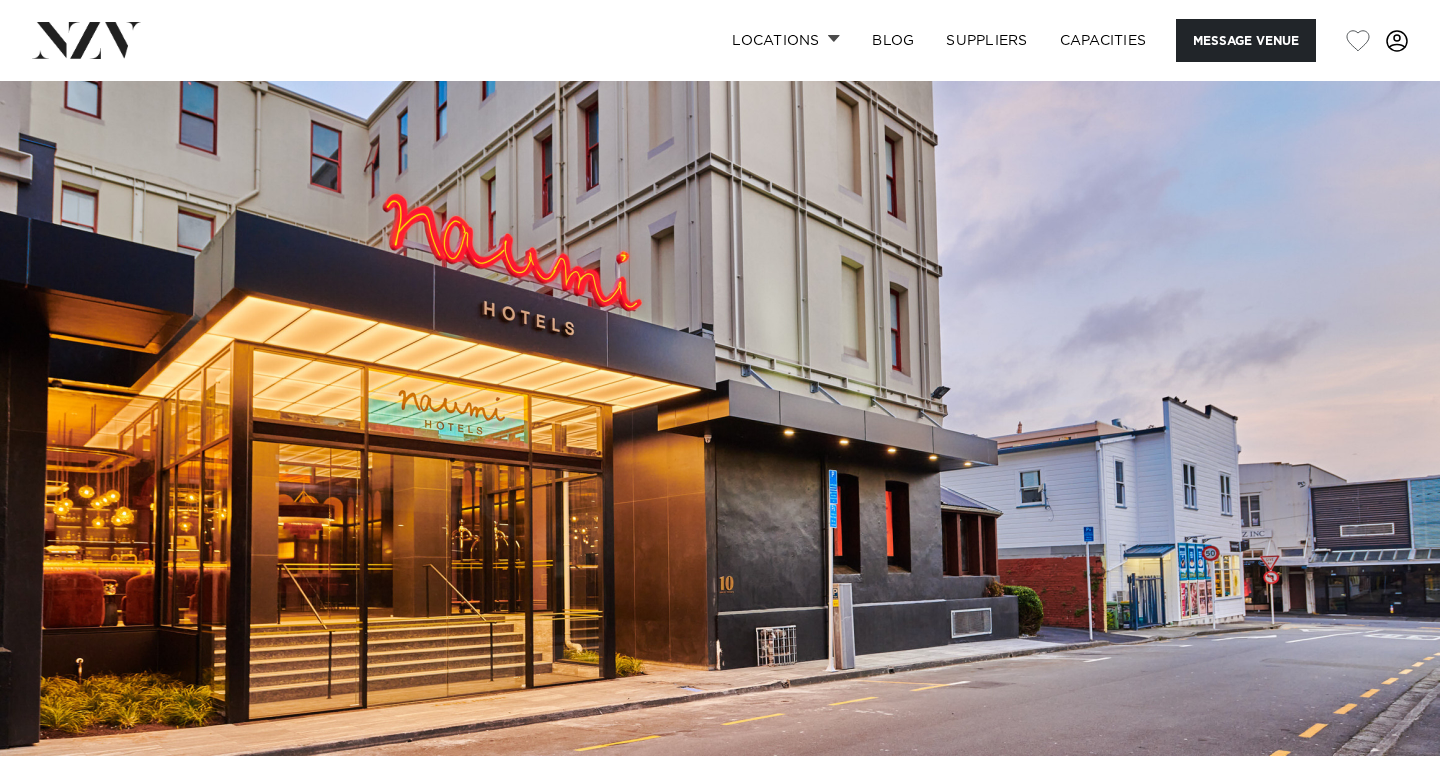 scroll, scrollTop: 0, scrollLeft: 0, axis: both 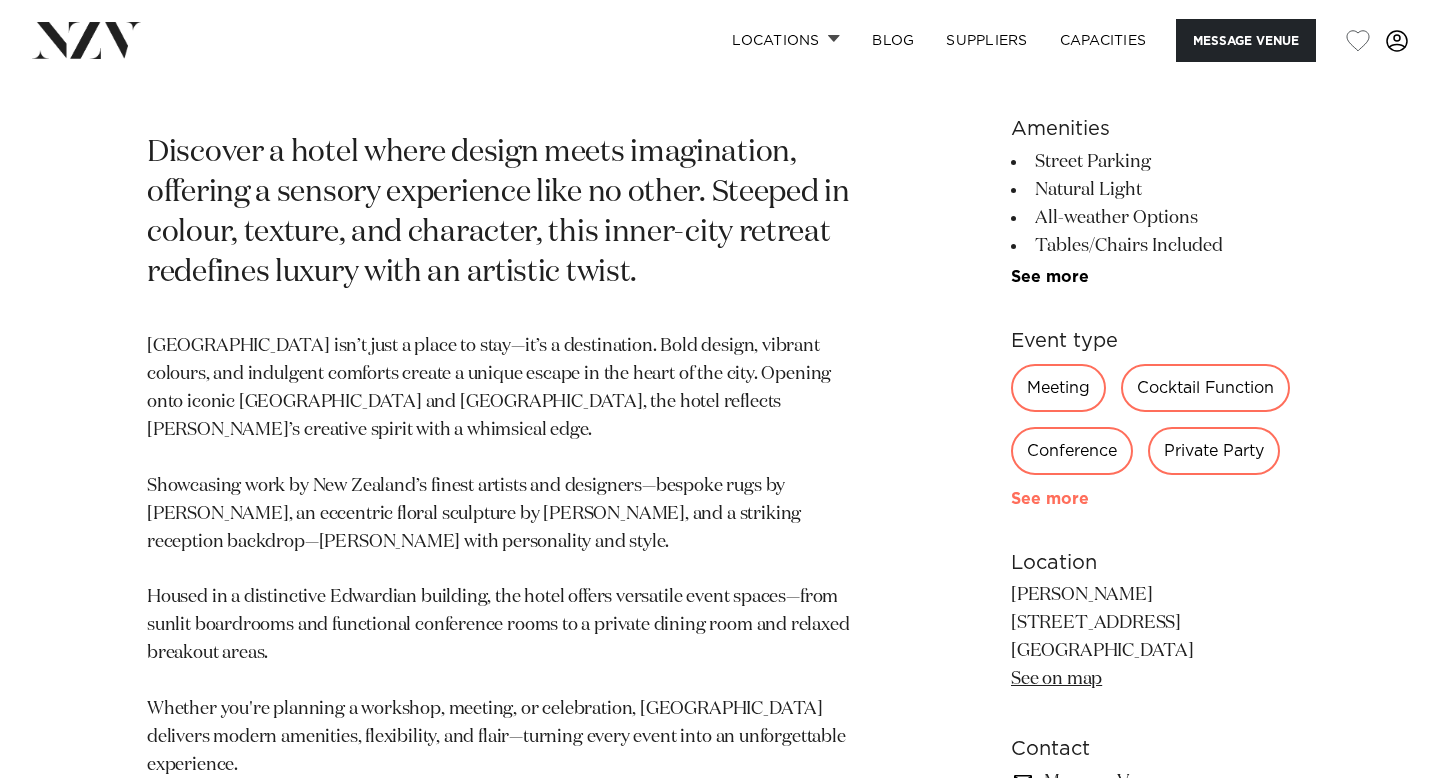click on "See more" at bounding box center (1089, 499) 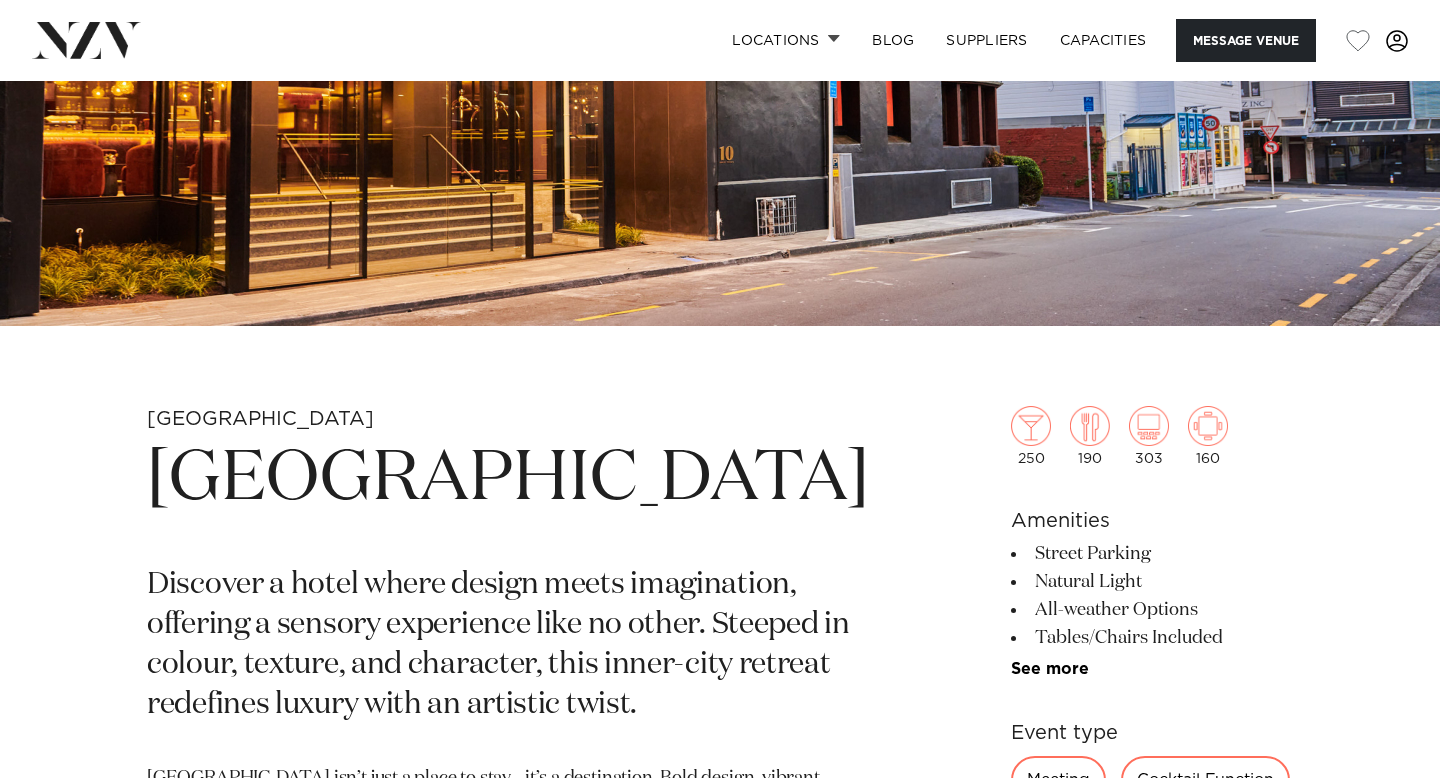 scroll, scrollTop: 332, scrollLeft: 0, axis: vertical 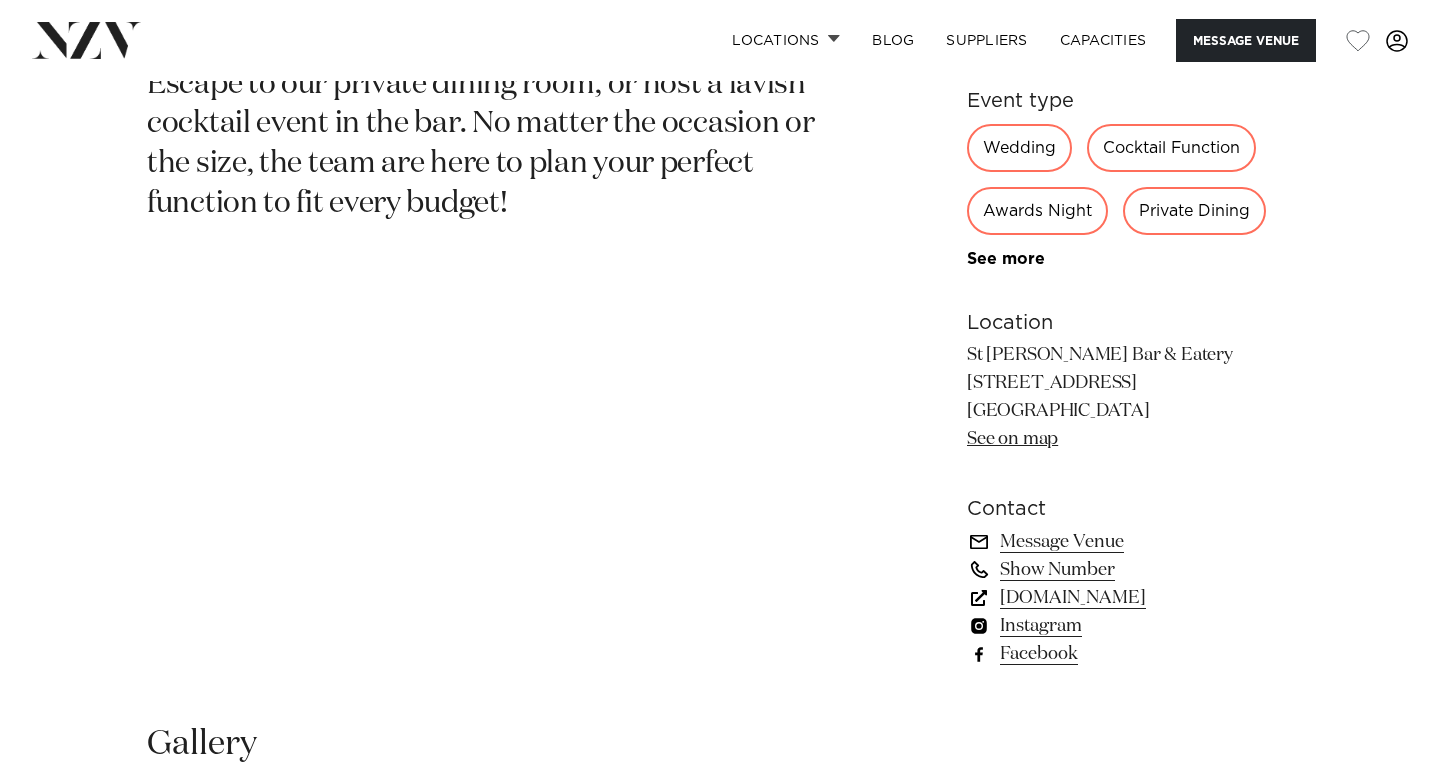 click on "stjohnsbar.co.nz" at bounding box center (1130, 598) 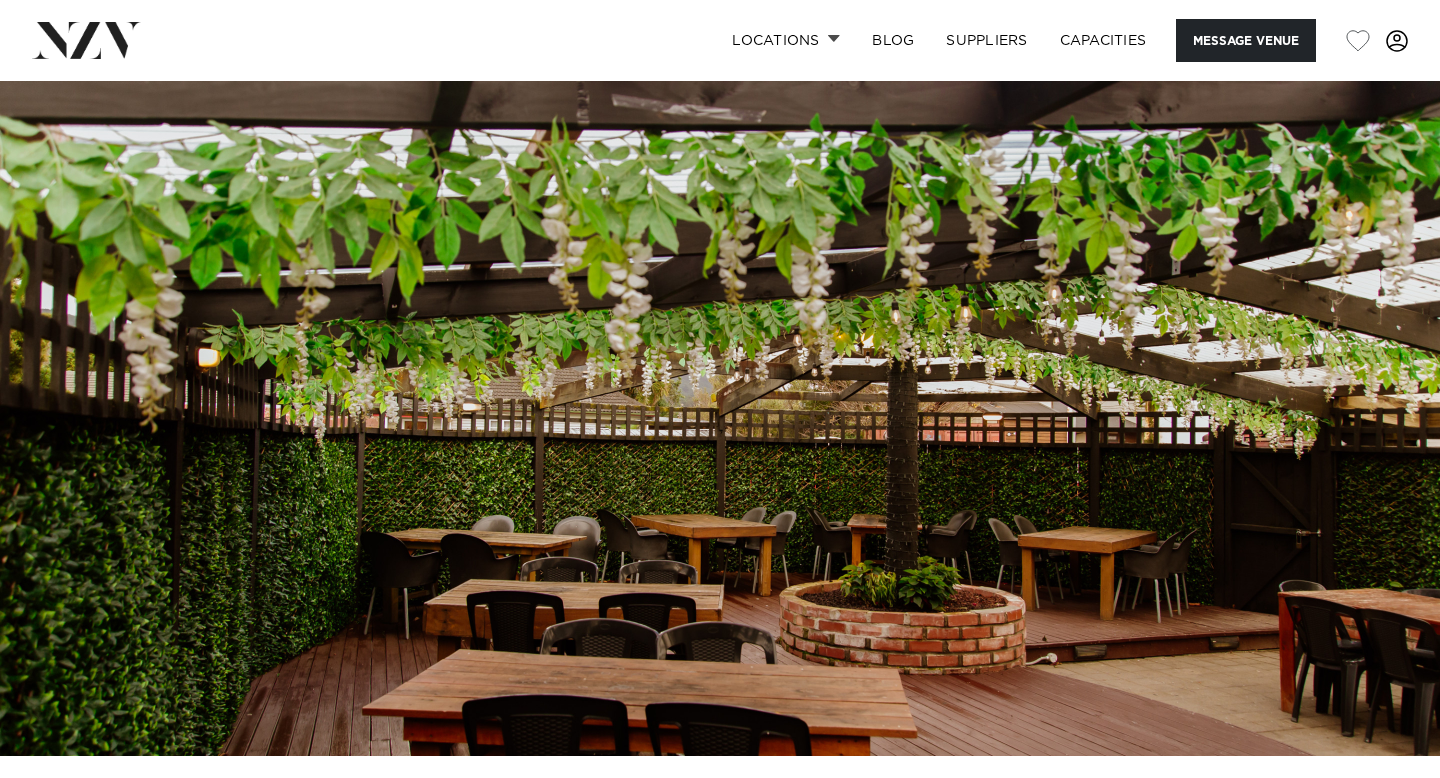 scroll, scrollTop: 0, scrollLeft: 0, axis: both 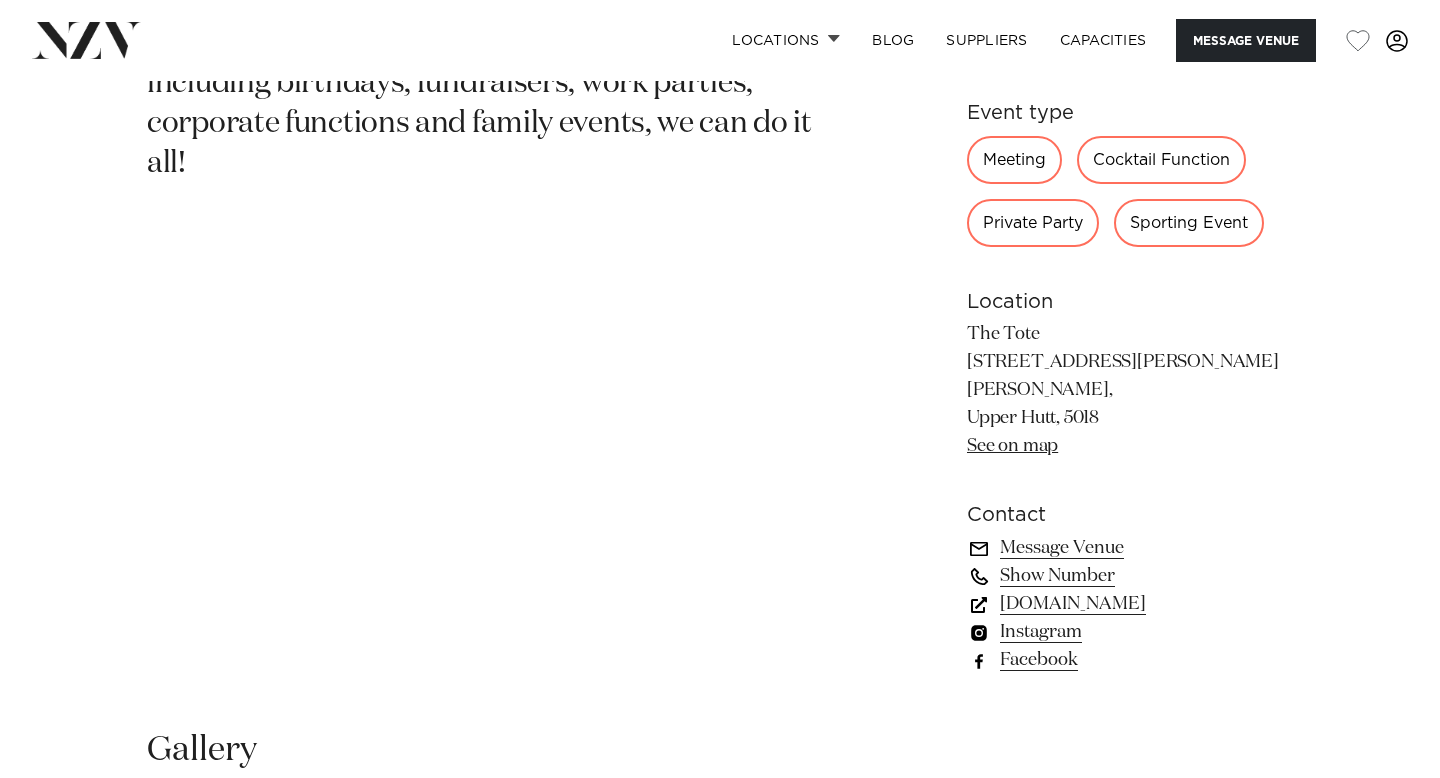 click on "toteandfurnace.co.nz" at bounding box center (1130, 604) 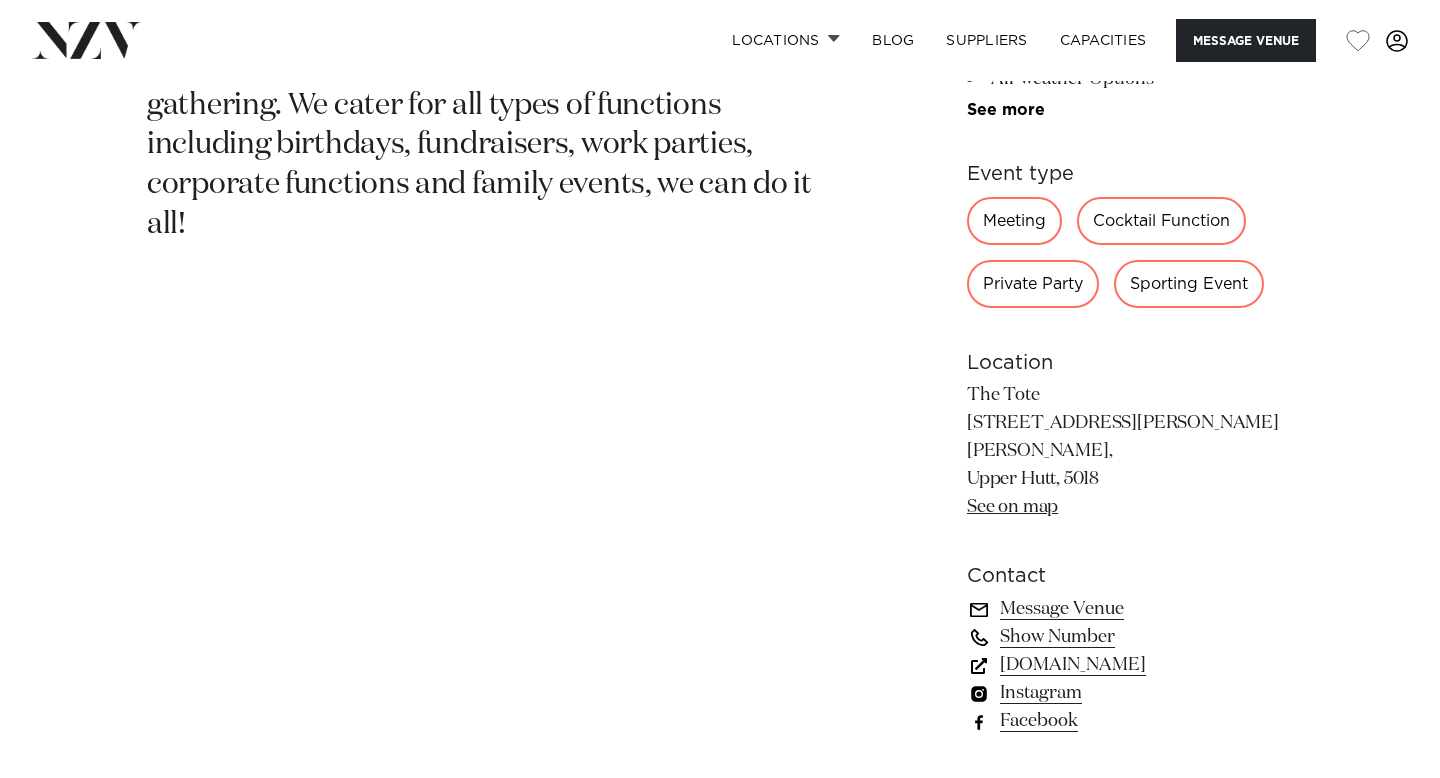 scroll, scrollTop: 1064, scrollLeft: 0, axis: vertical 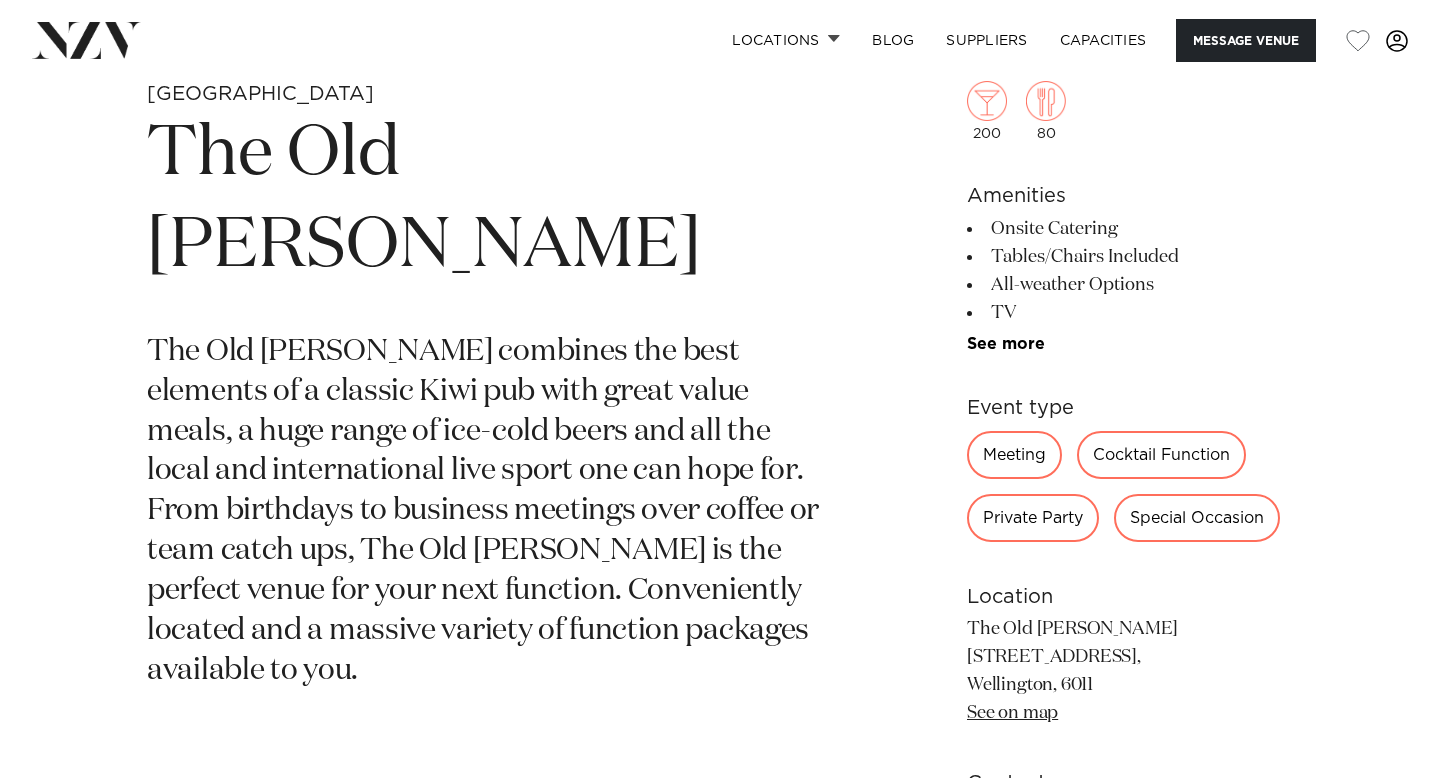 click on "The Old Bailey" at bounding box center (486, 201) 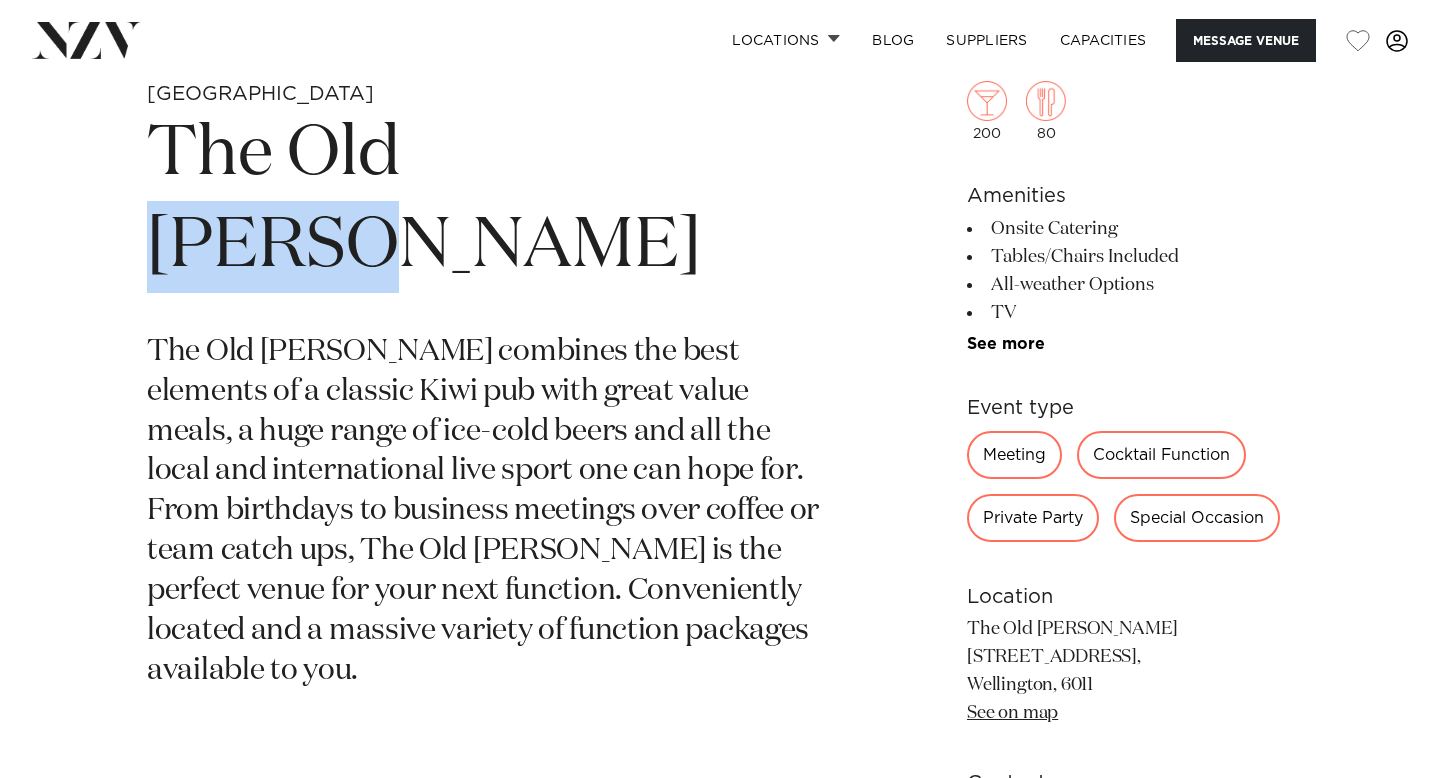 click on "The Old Bailey" at bounding box center (486, 201) 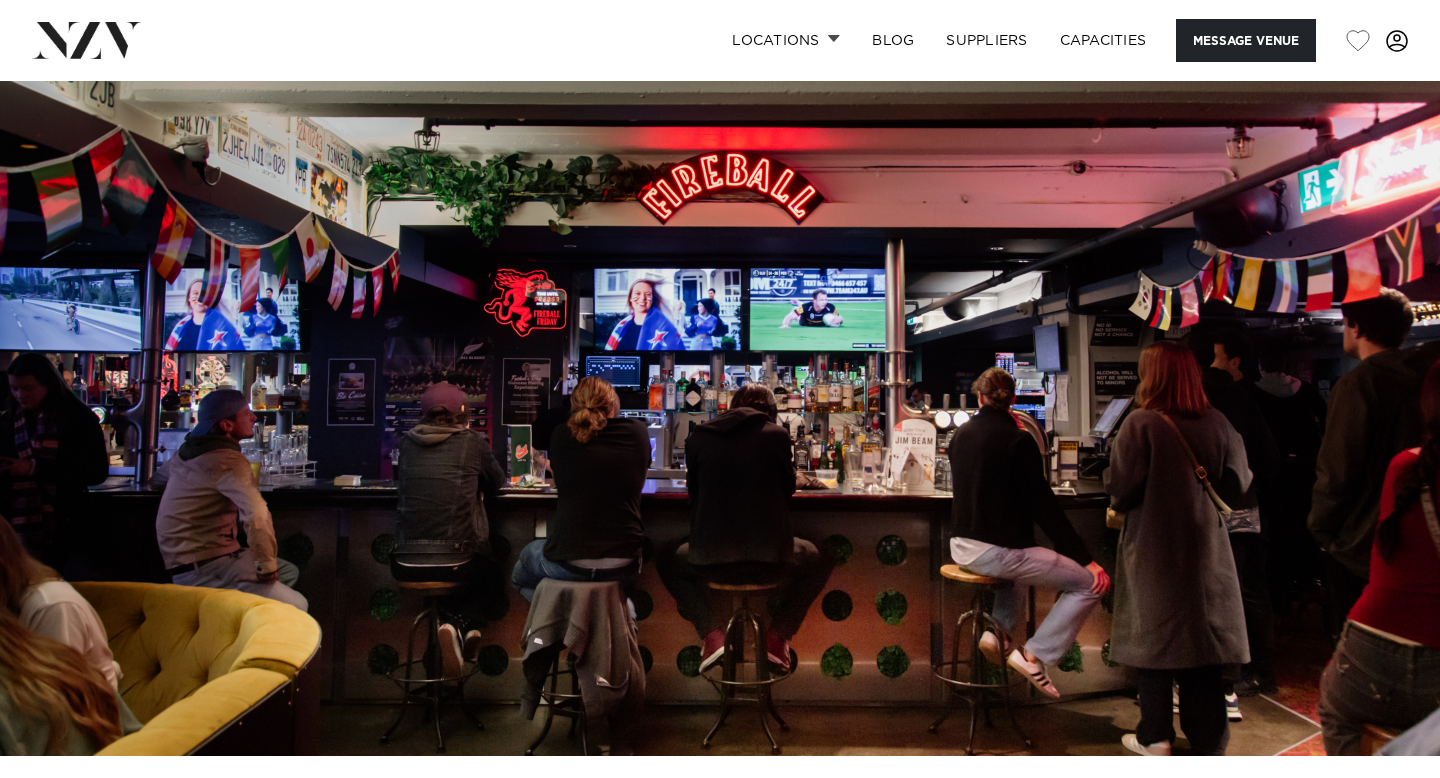 scroll, scrollTop: 0, scrollLeft: 0, axis: both 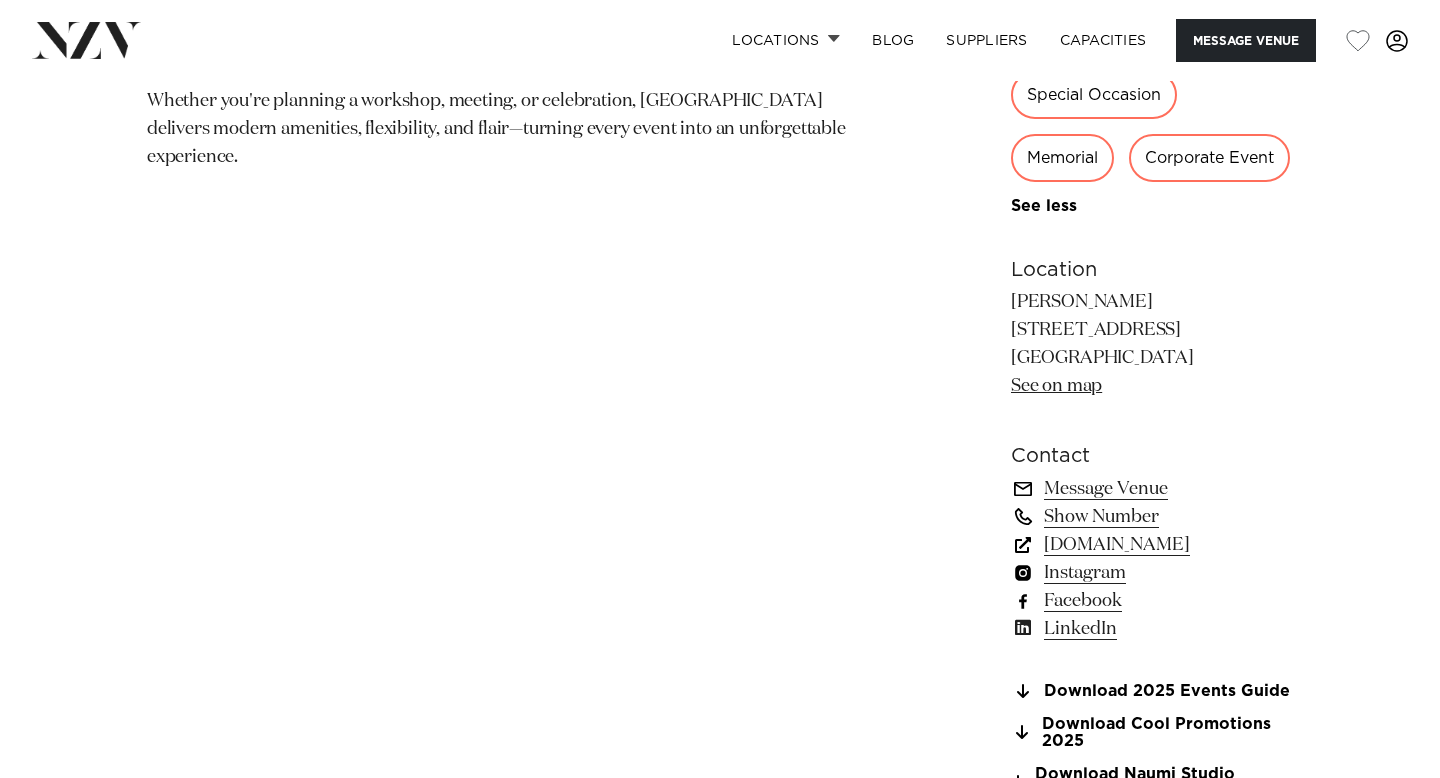 click on "[DOMAIN_NAME]" at bounding box center [1152, 545] 